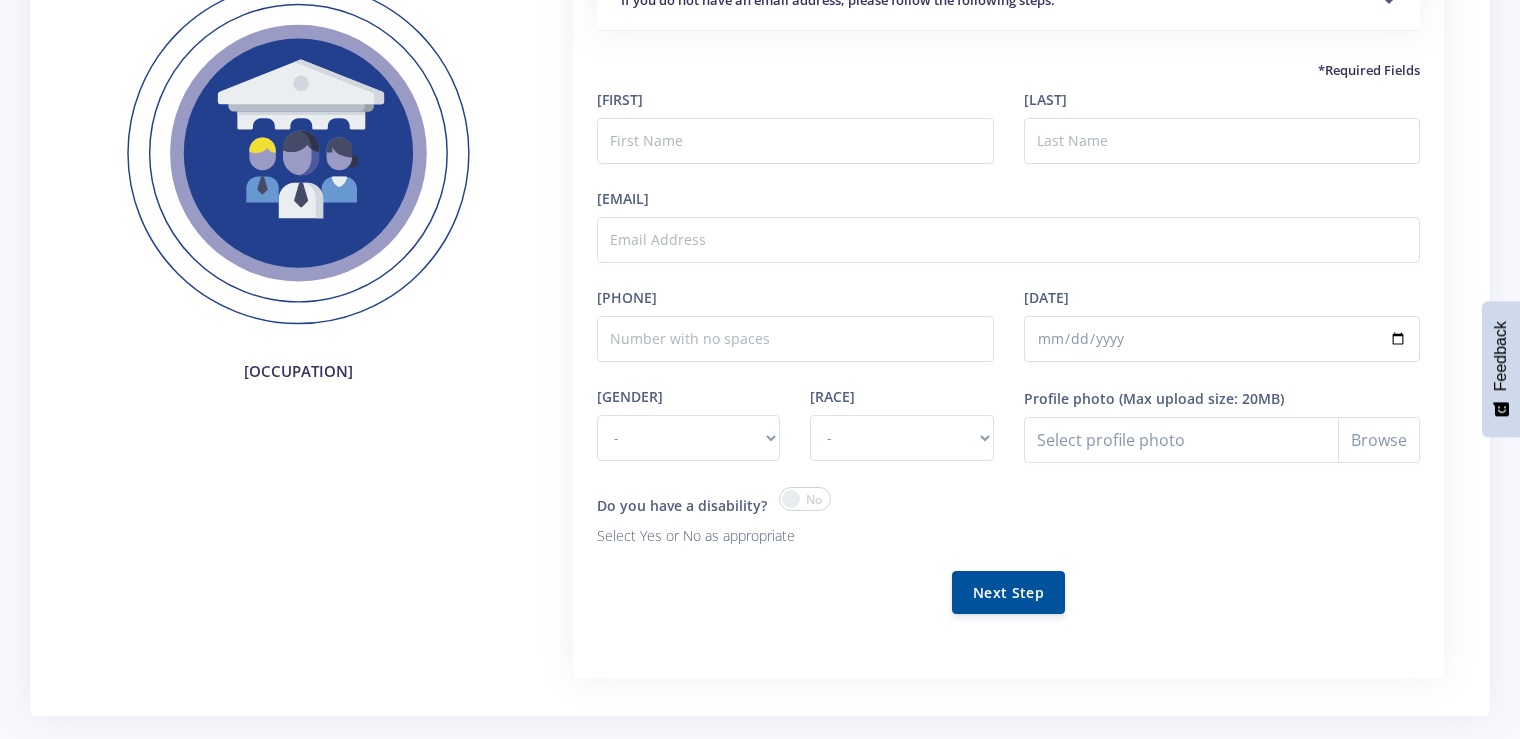 scroll, scrollTop: 0, scrollLeft: 0, axis: both 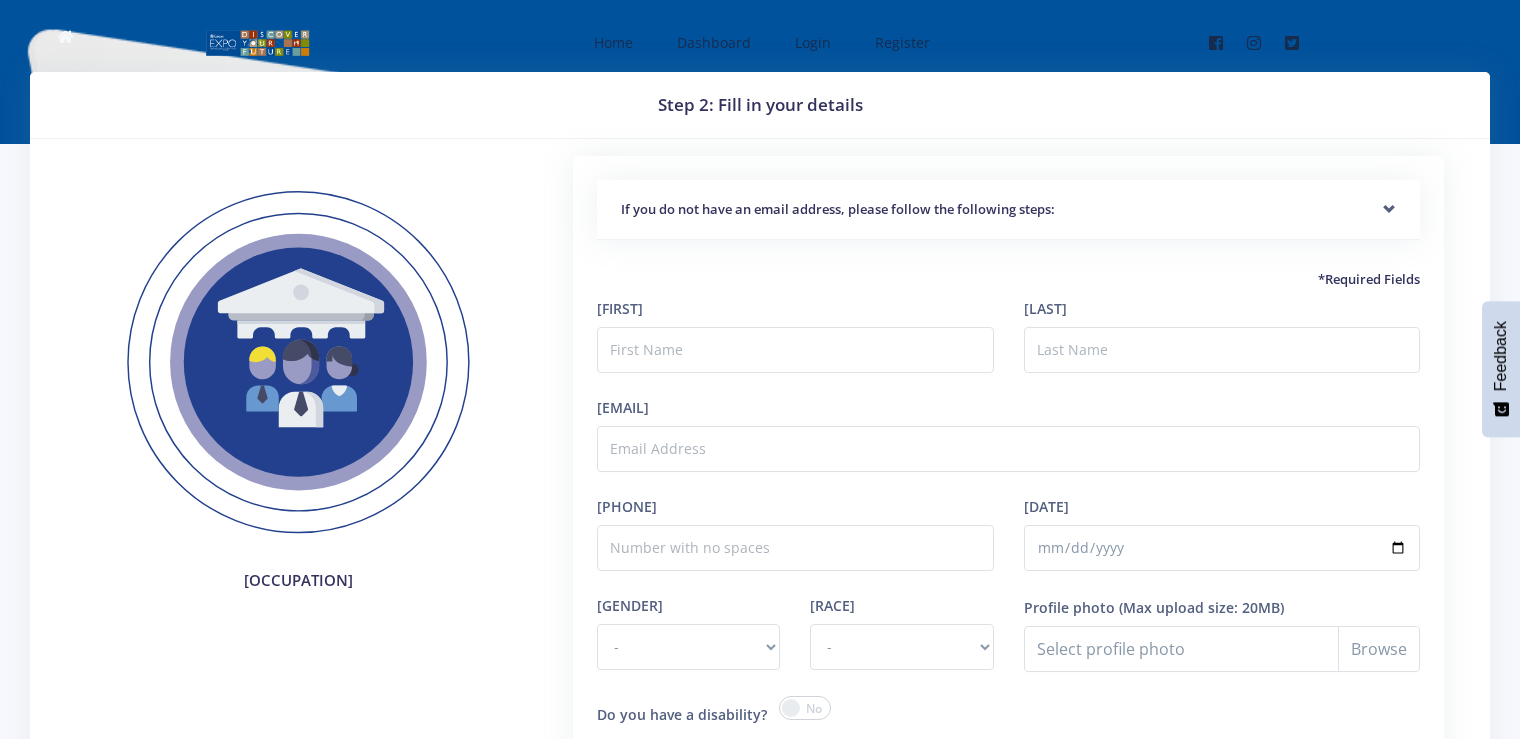 click on "If you do not have an email address, please follow the
following steps:" at bounding box center (1008, 210) 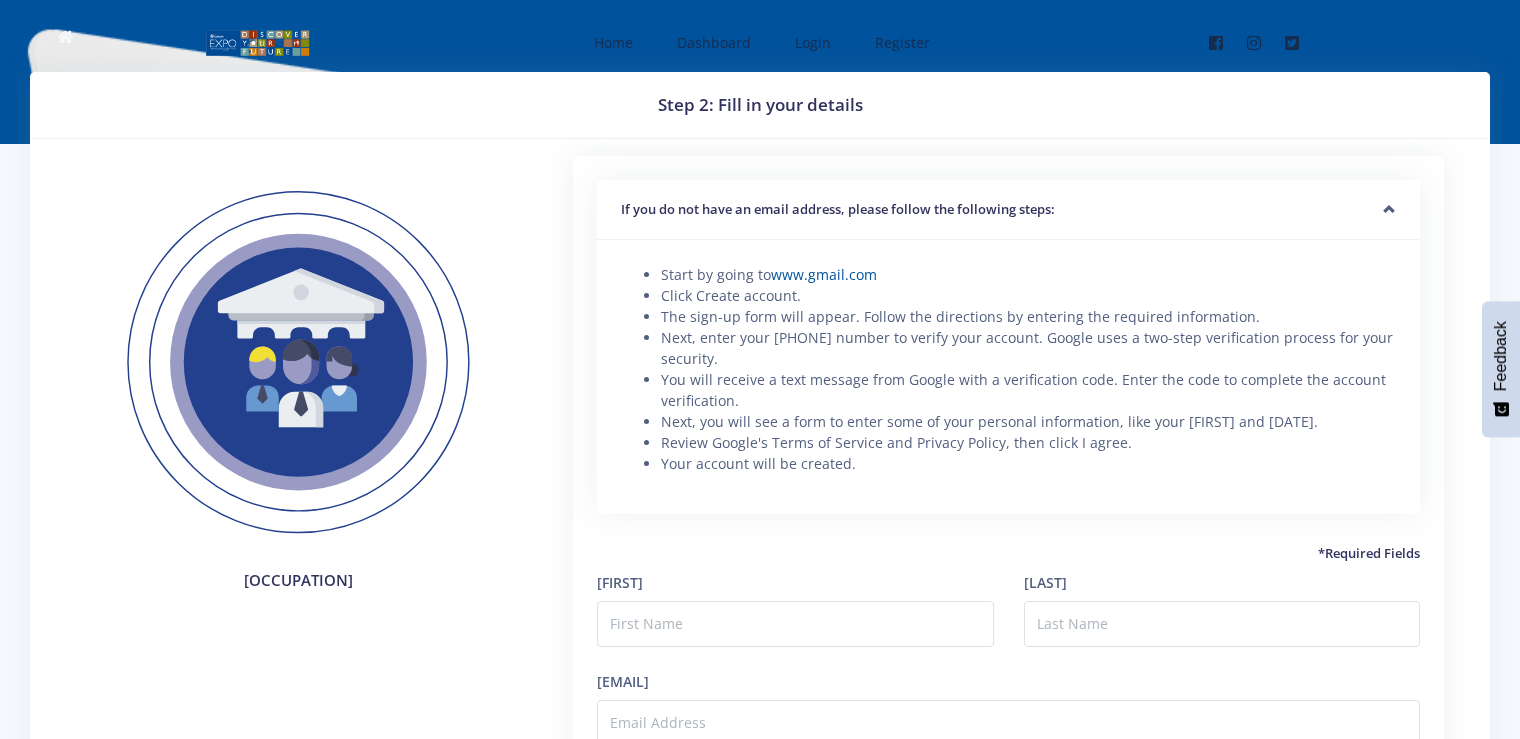 click on "If you do not have an email address, please follow the
following steps:" at bounding box center [1008, 210] 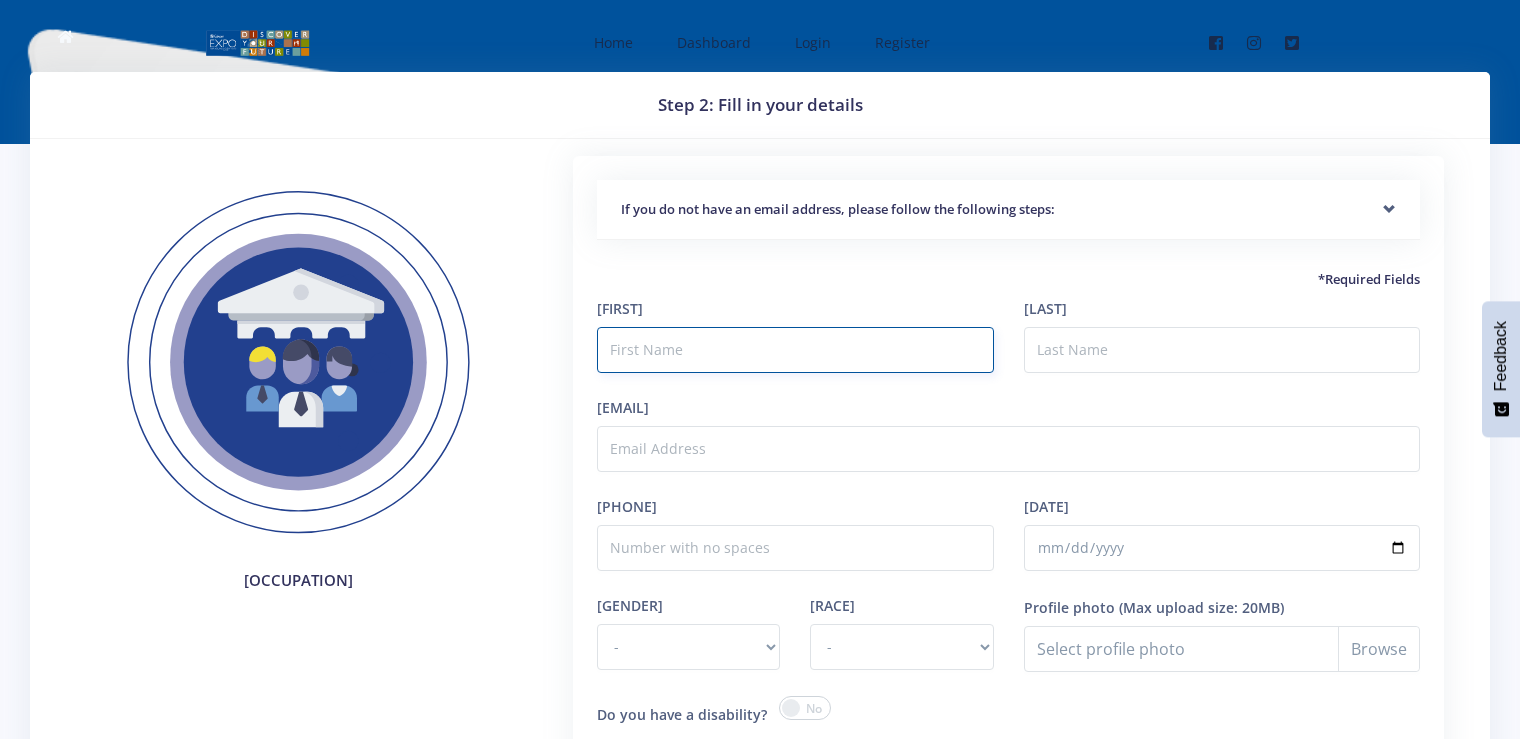 click at bounding box center [795, 350] 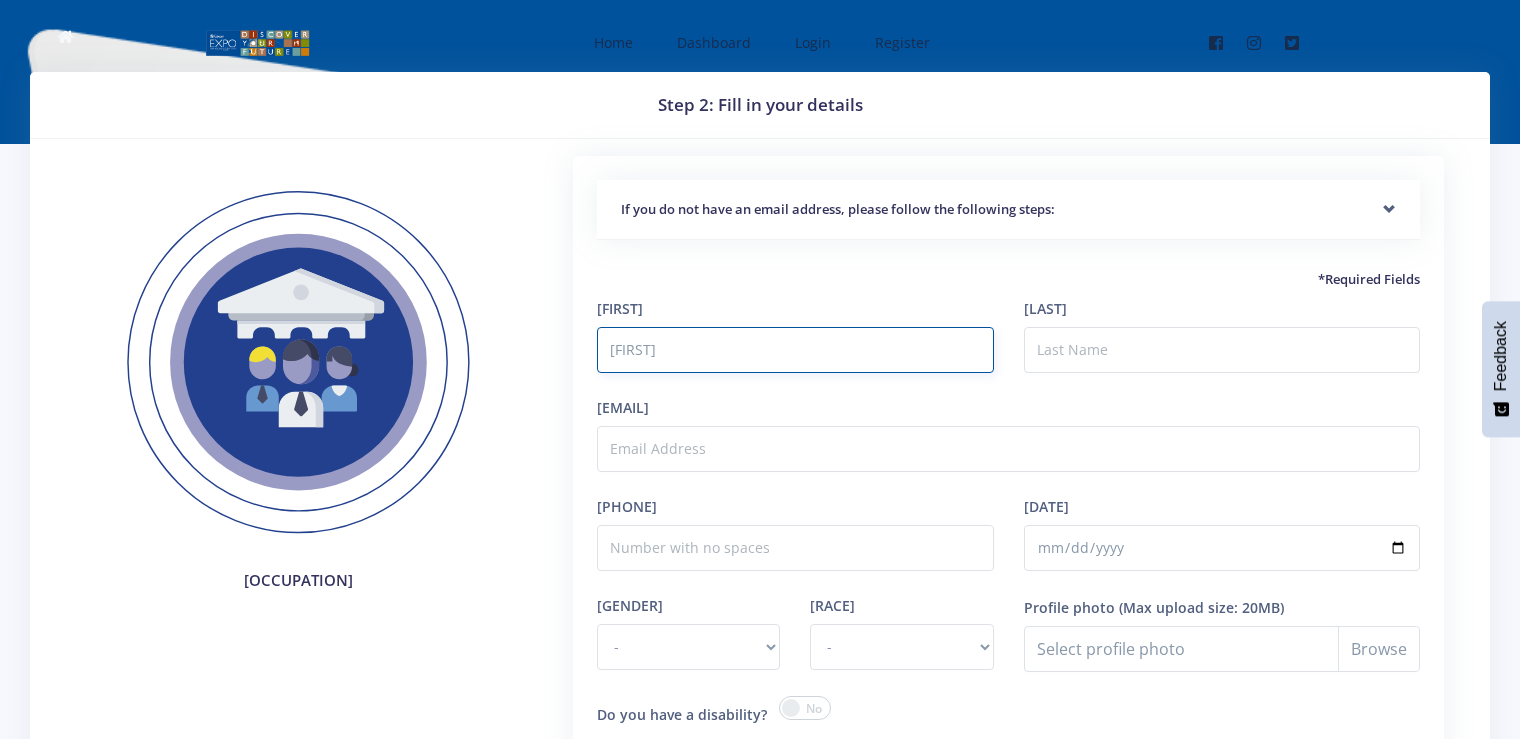 type on "Sibusiso" 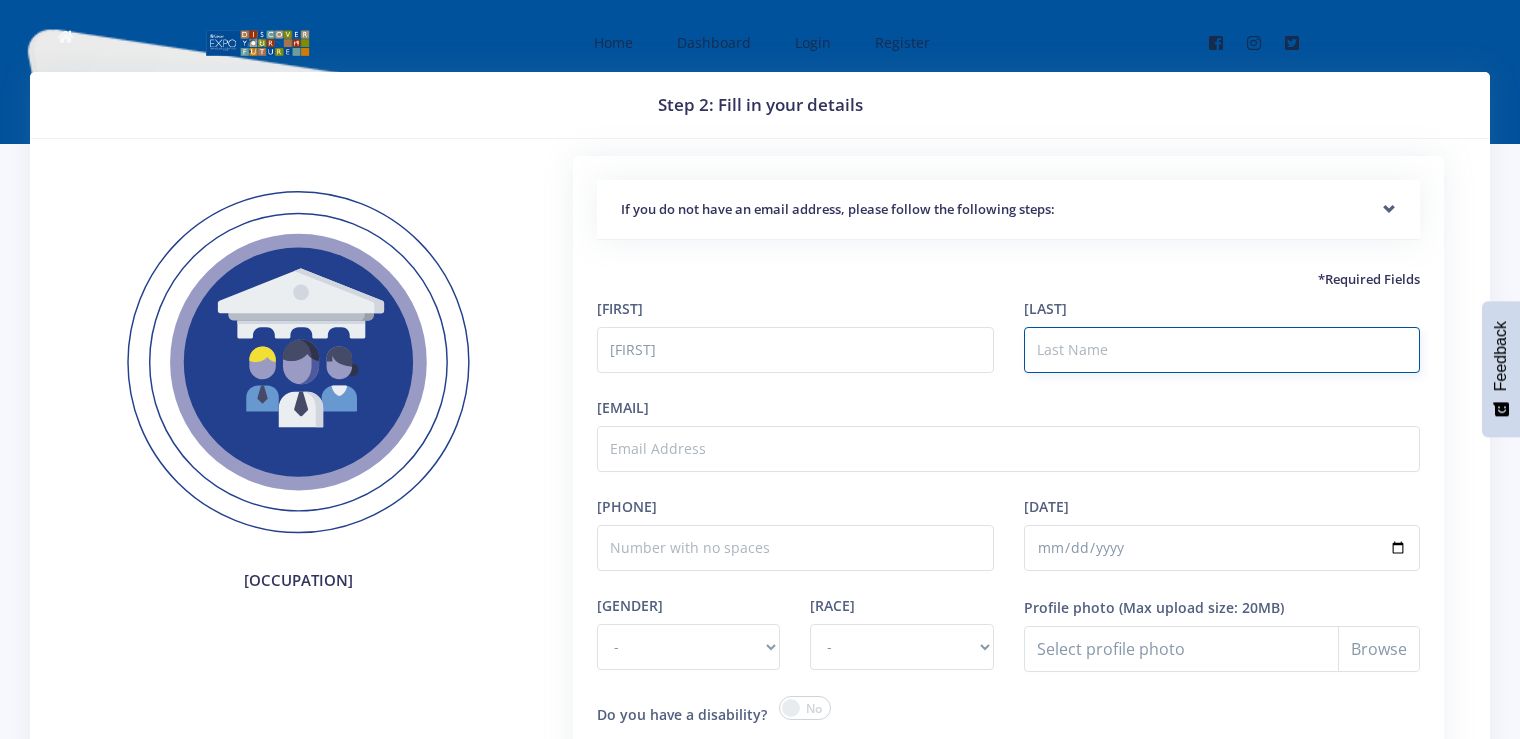 click on "*Last Name" at bounding box center [1222, 350] 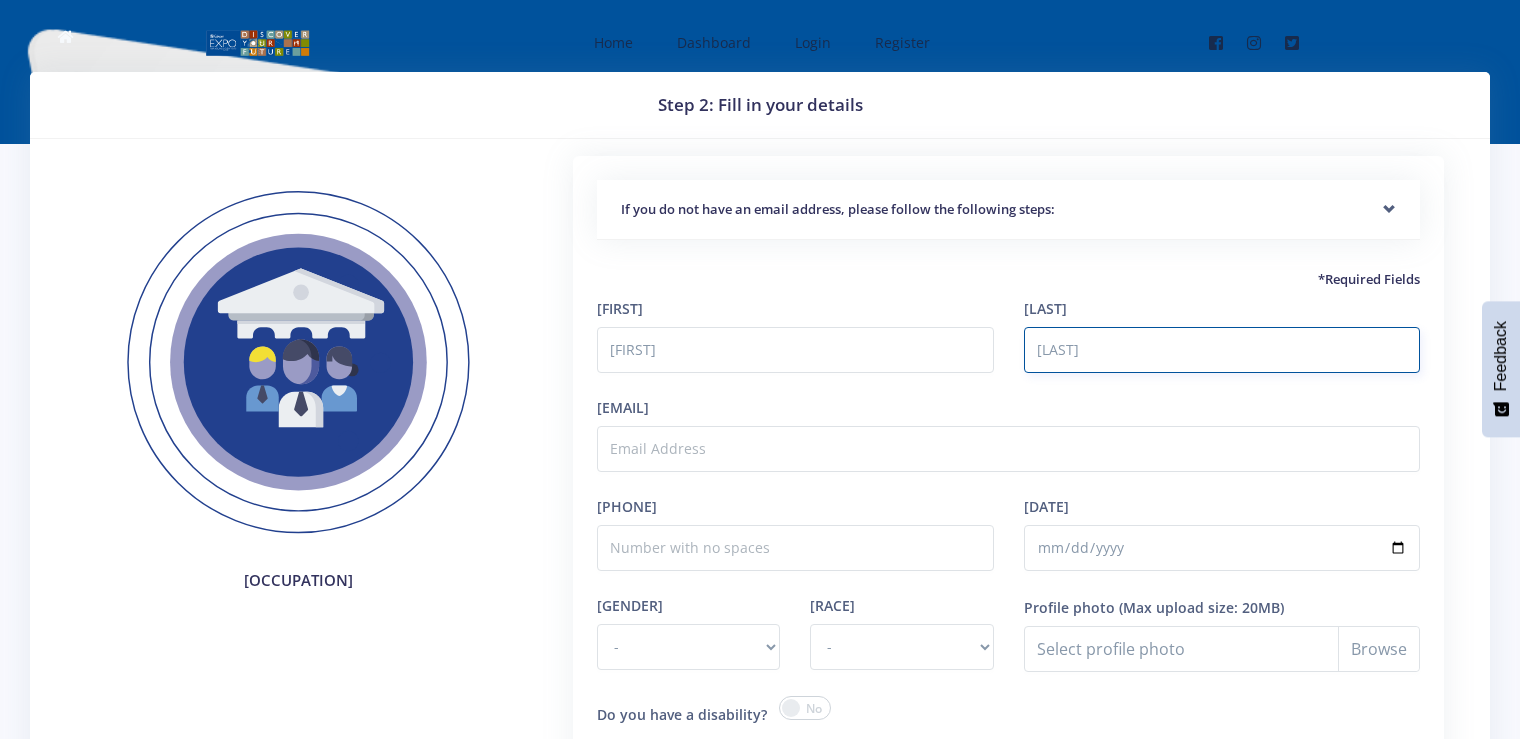 type on "Mphuthi" 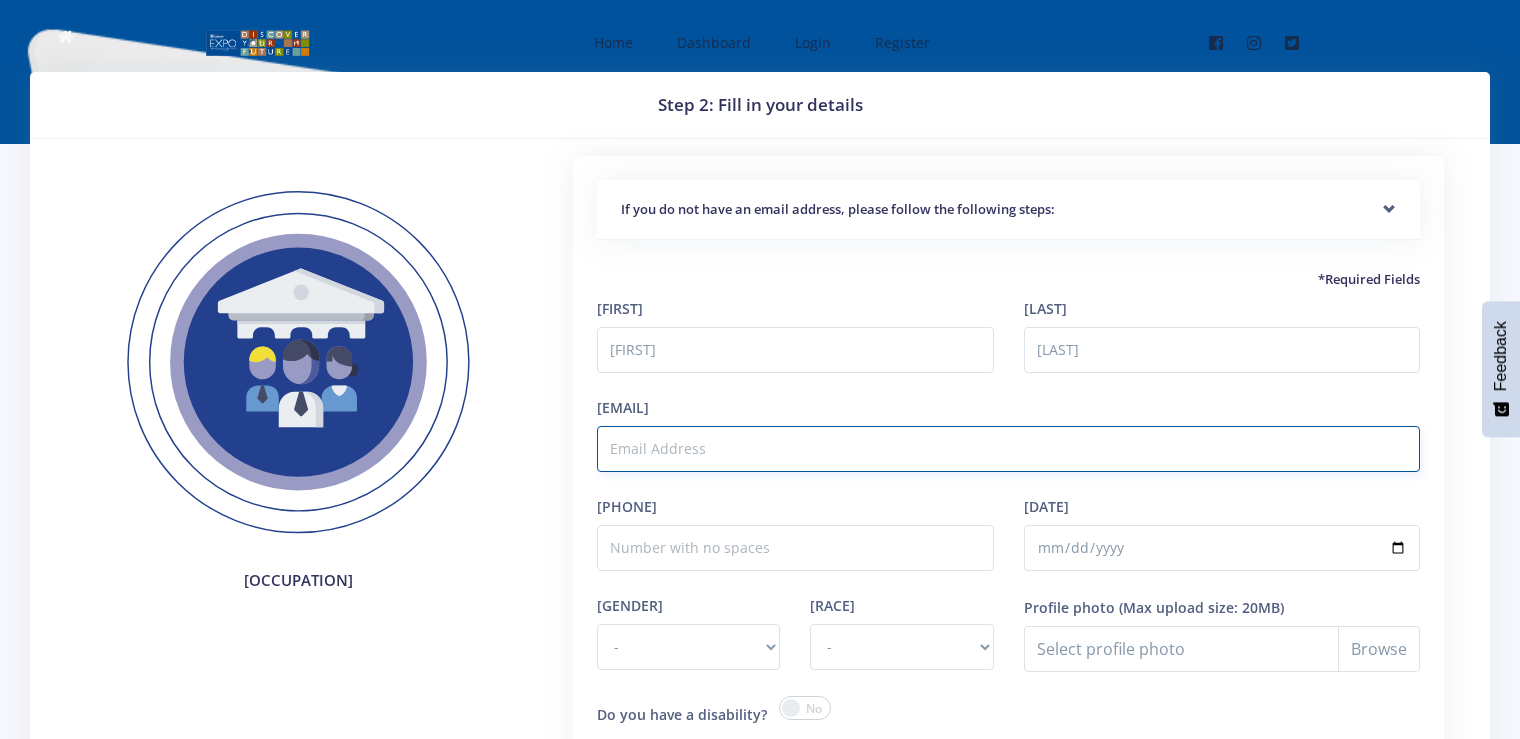 click on "*Email Address" at bounding box center (1008, 449) 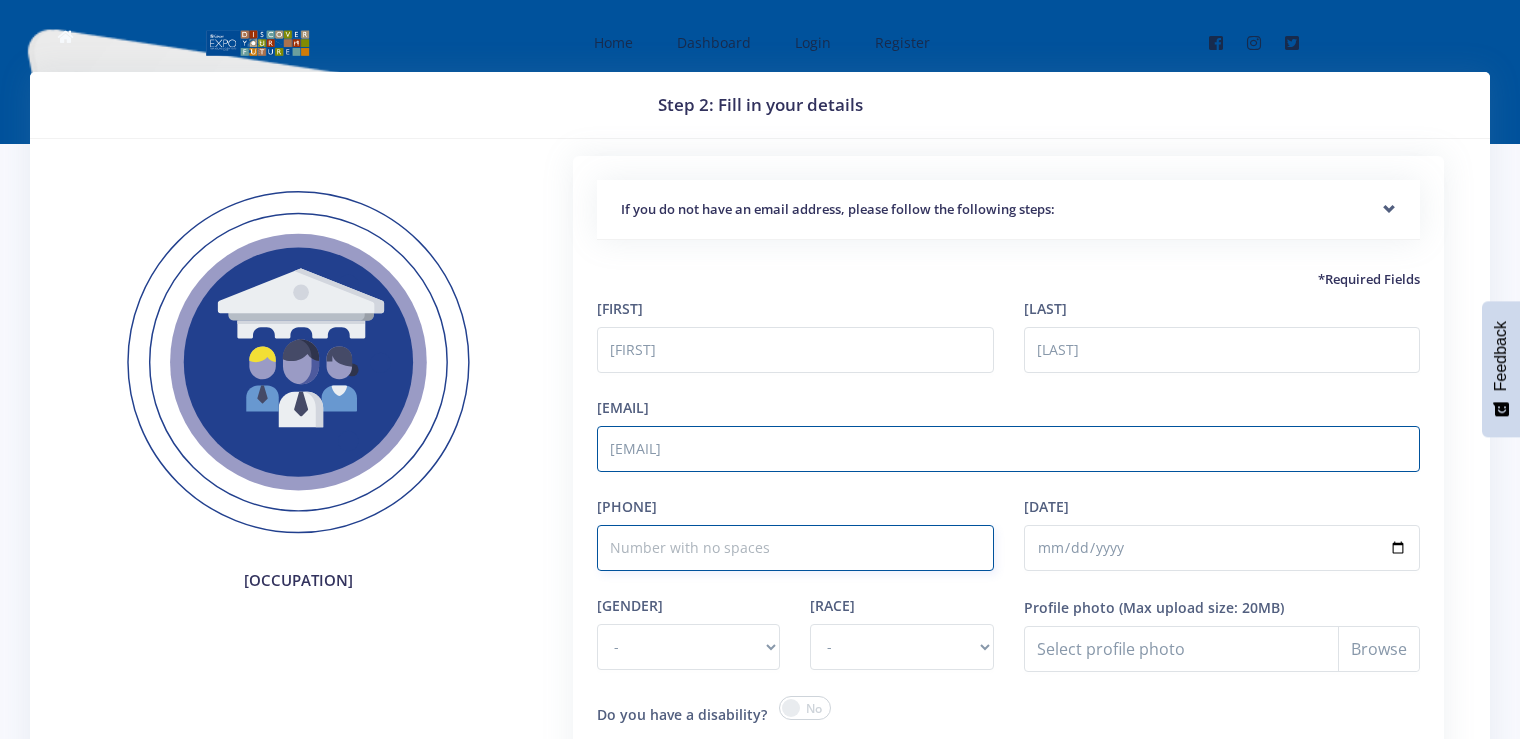 click on "*Cellphone number" at bounding box center (795, 548) 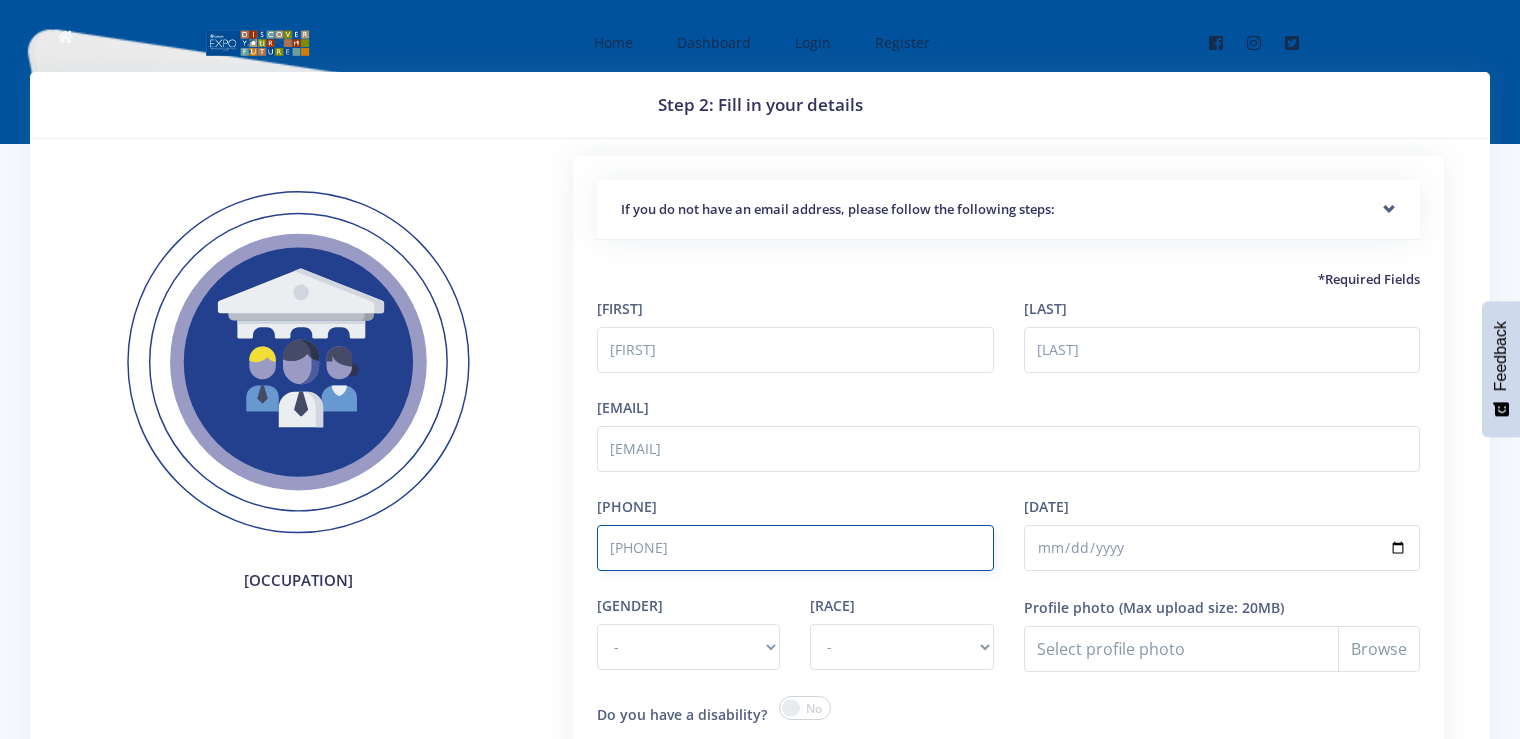 type on "0682702979" 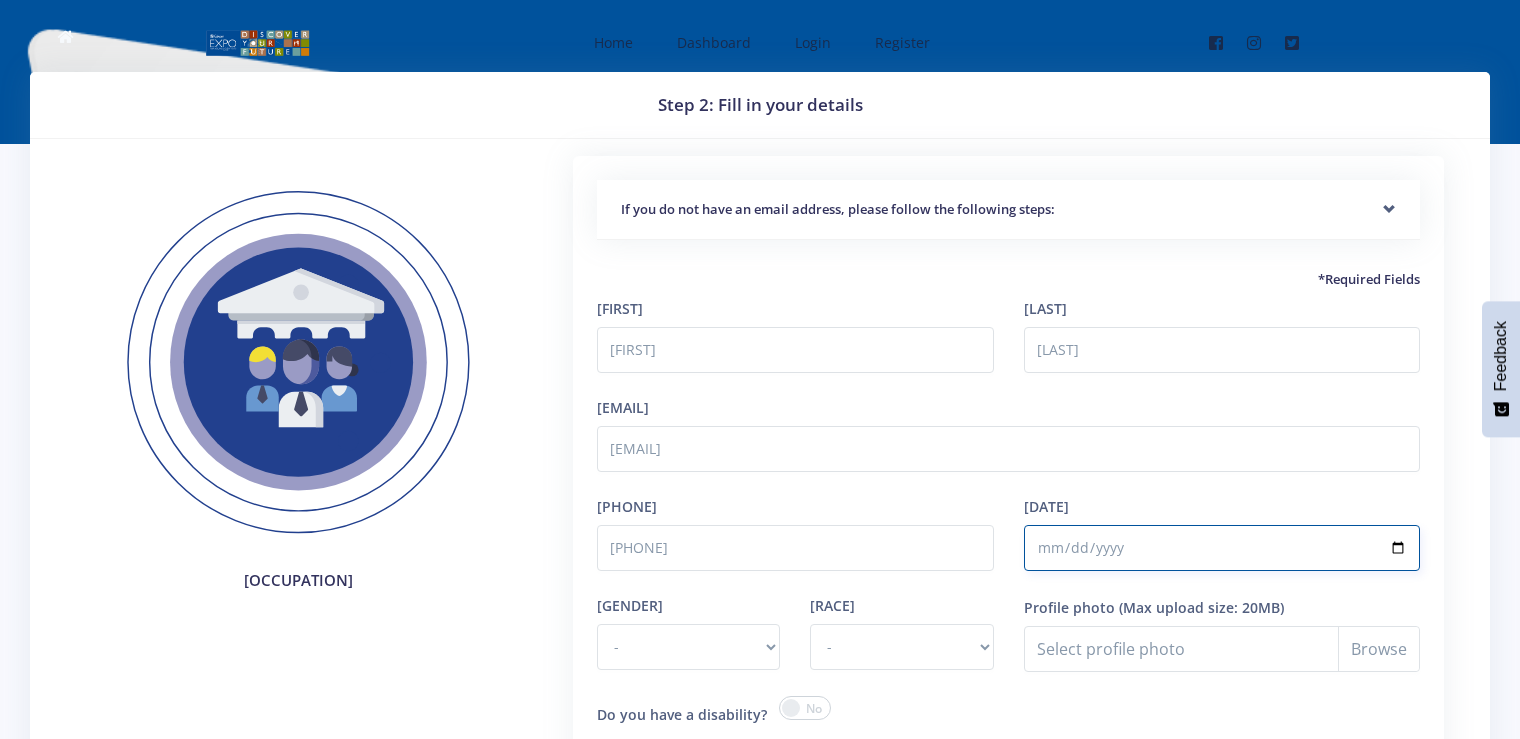 click on "*Date of Birth" at bounding box center [1222, 548] 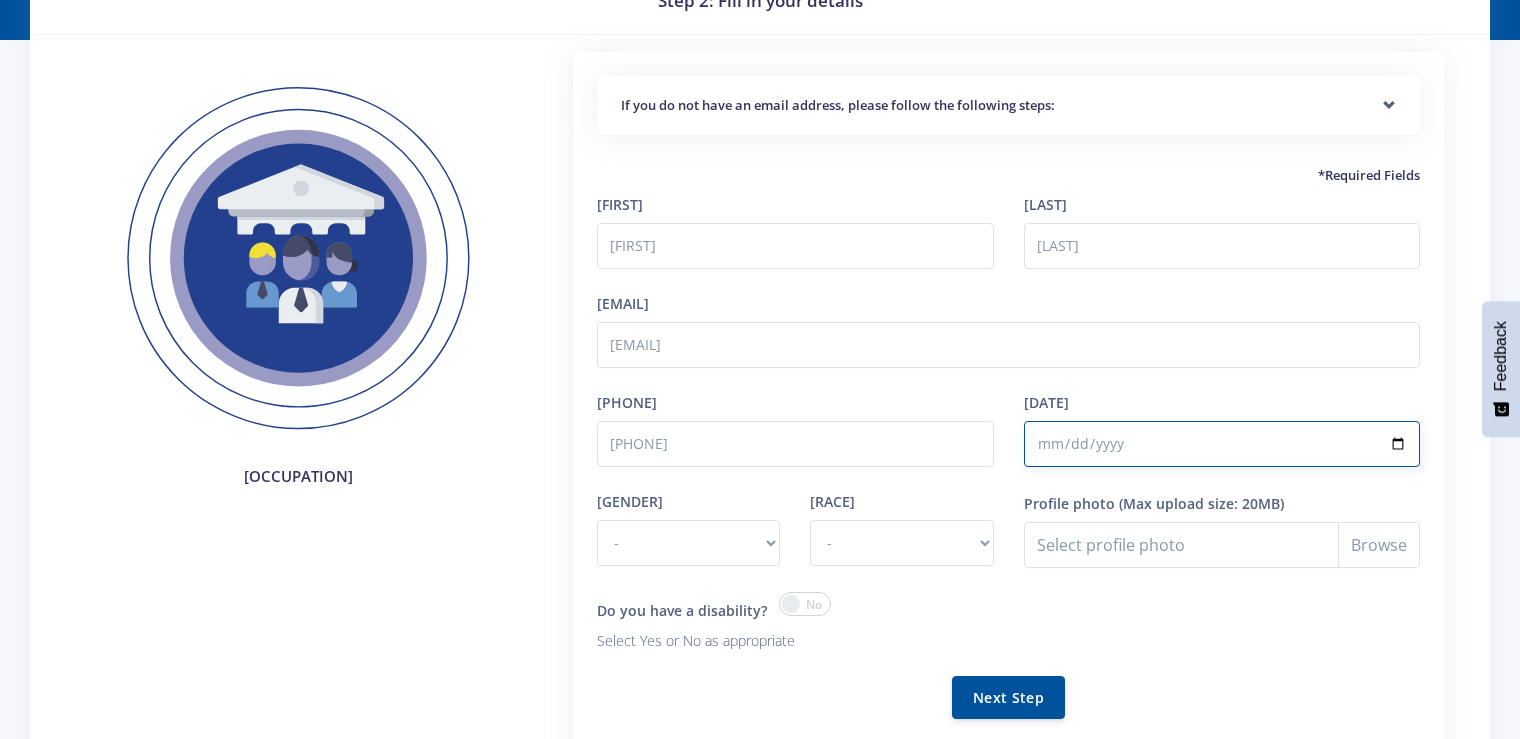 scroll, scrollTop: 194, scrollLeft: 0, axis: vertical 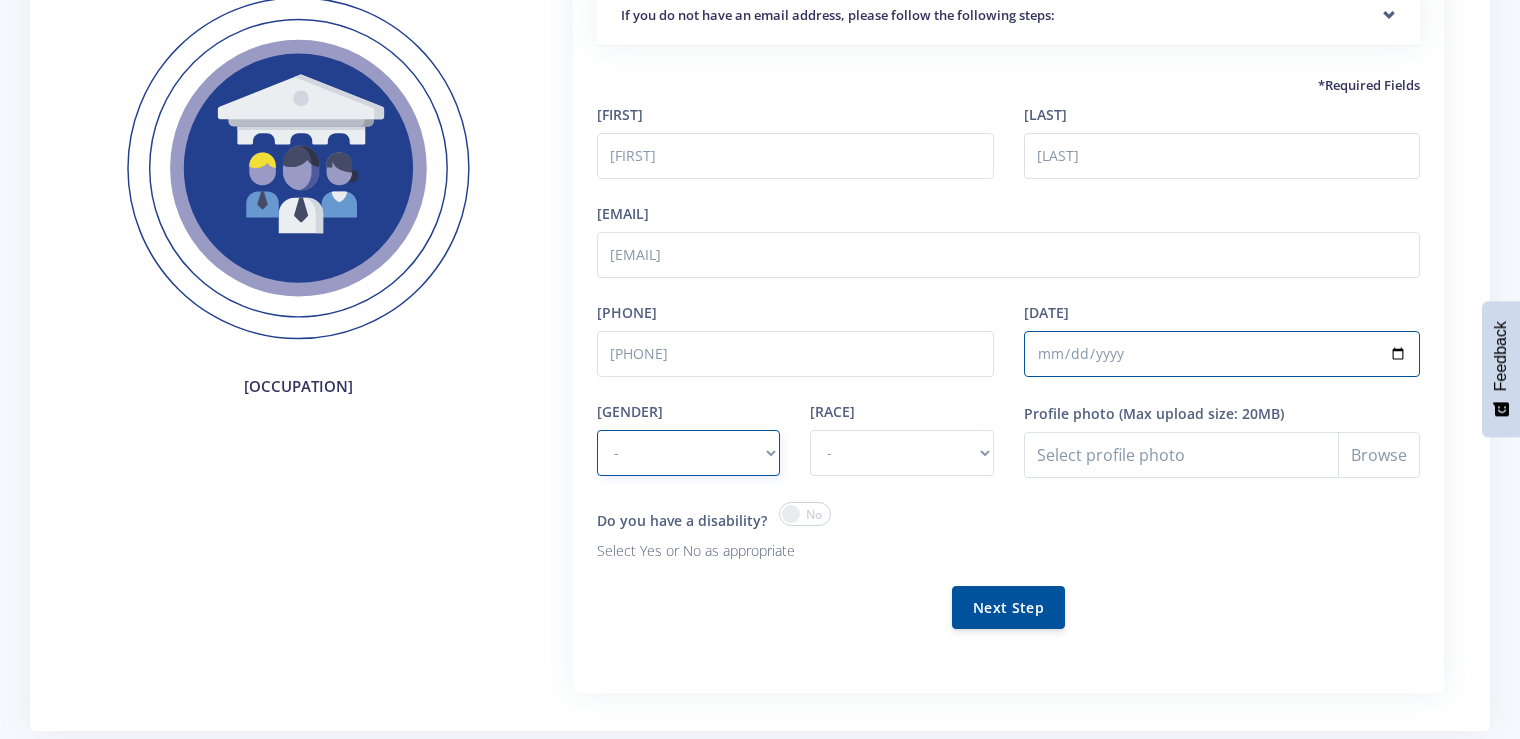 click on "-
Male
Female" at bounding box center [688, 453] 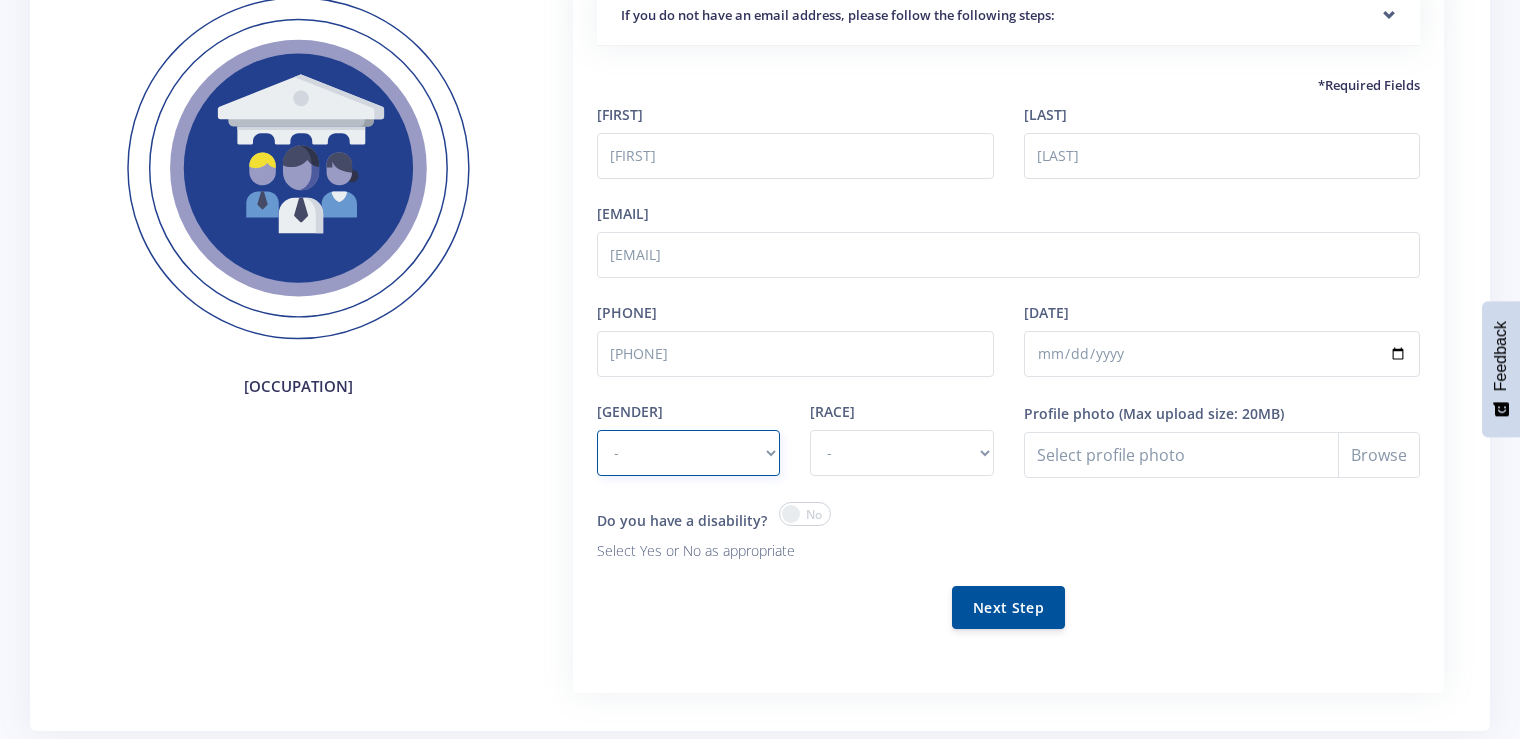 select on "M" 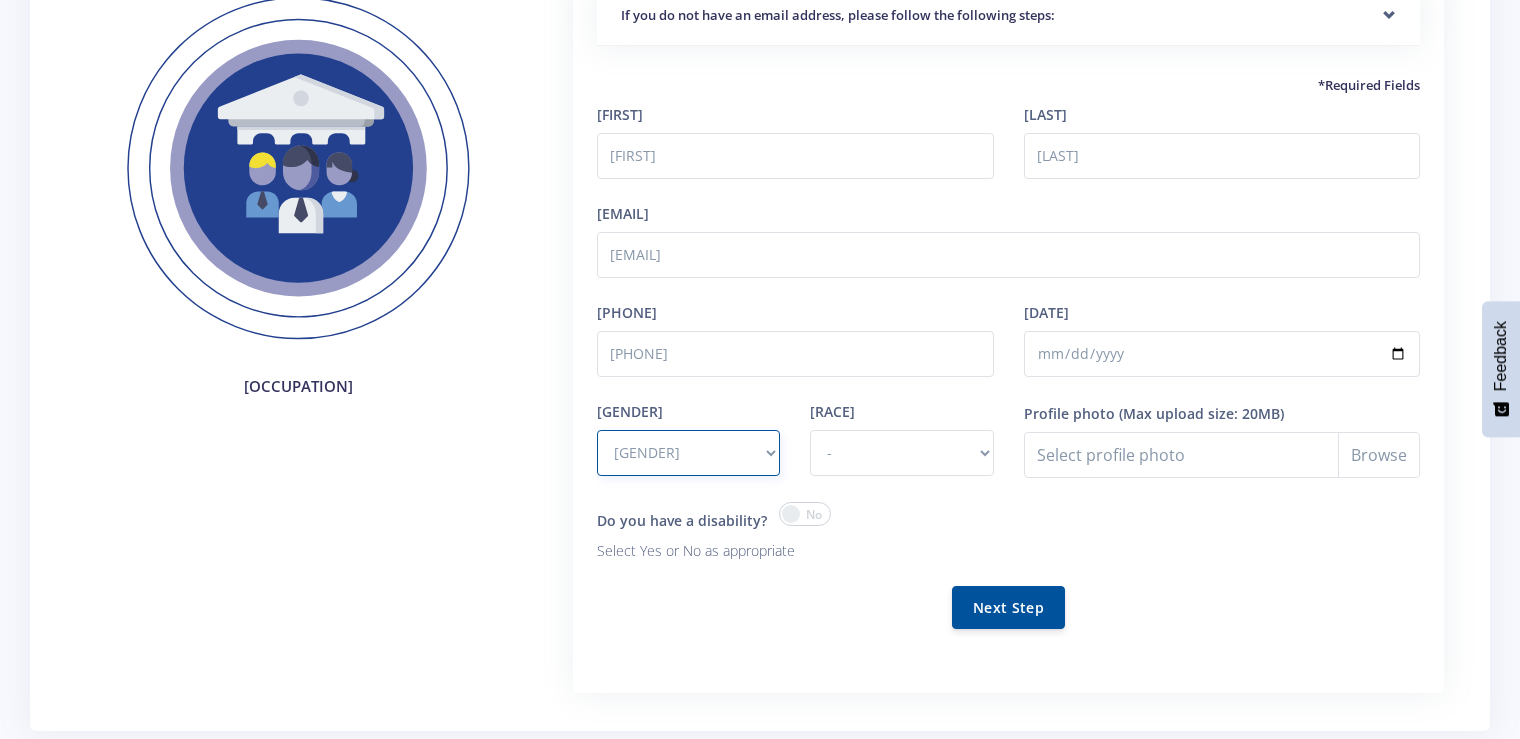 click on "-
Male
Female" at bounding box center [688, 453] 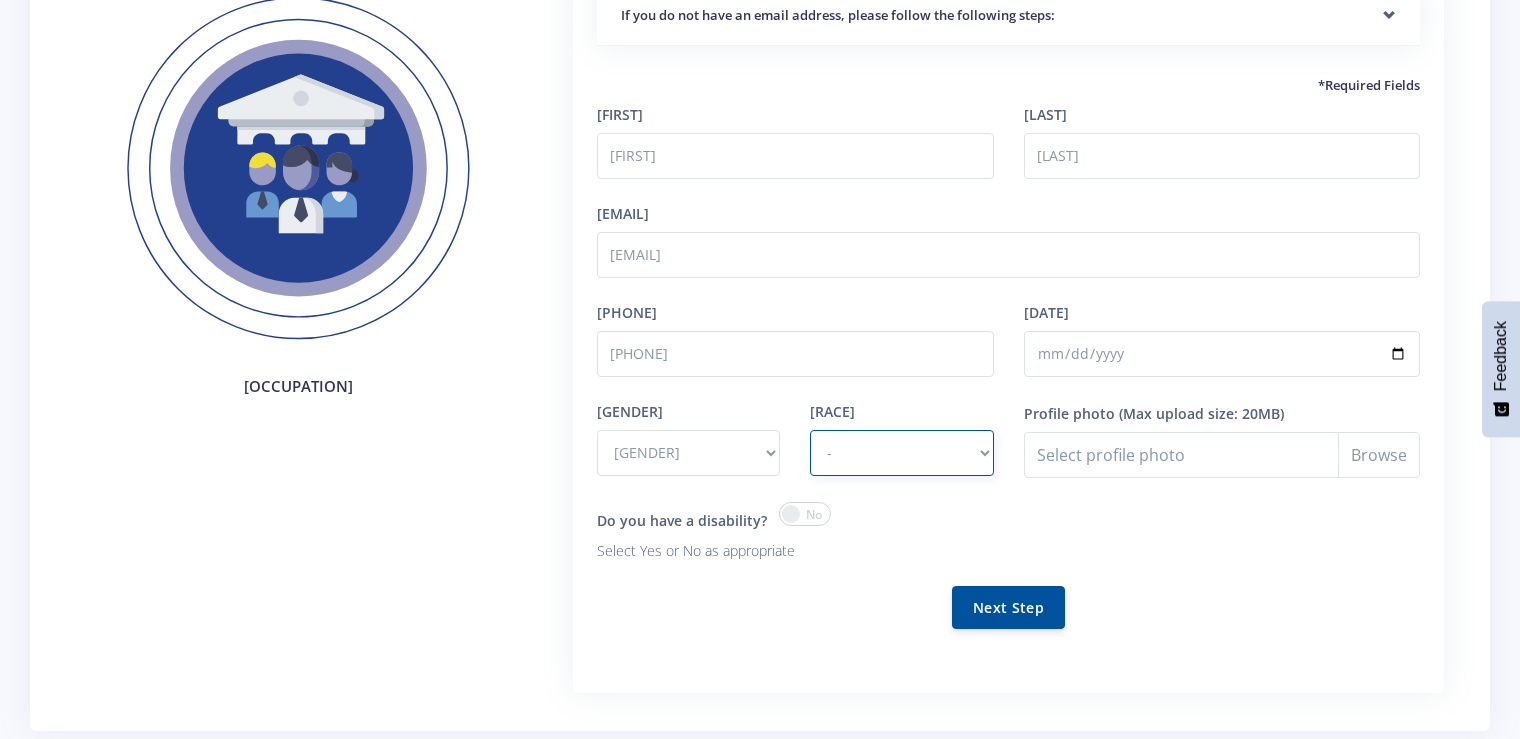 click on "-
African
Asian
Coloured
Indian
White
Other" at bounding box center [901, 453] 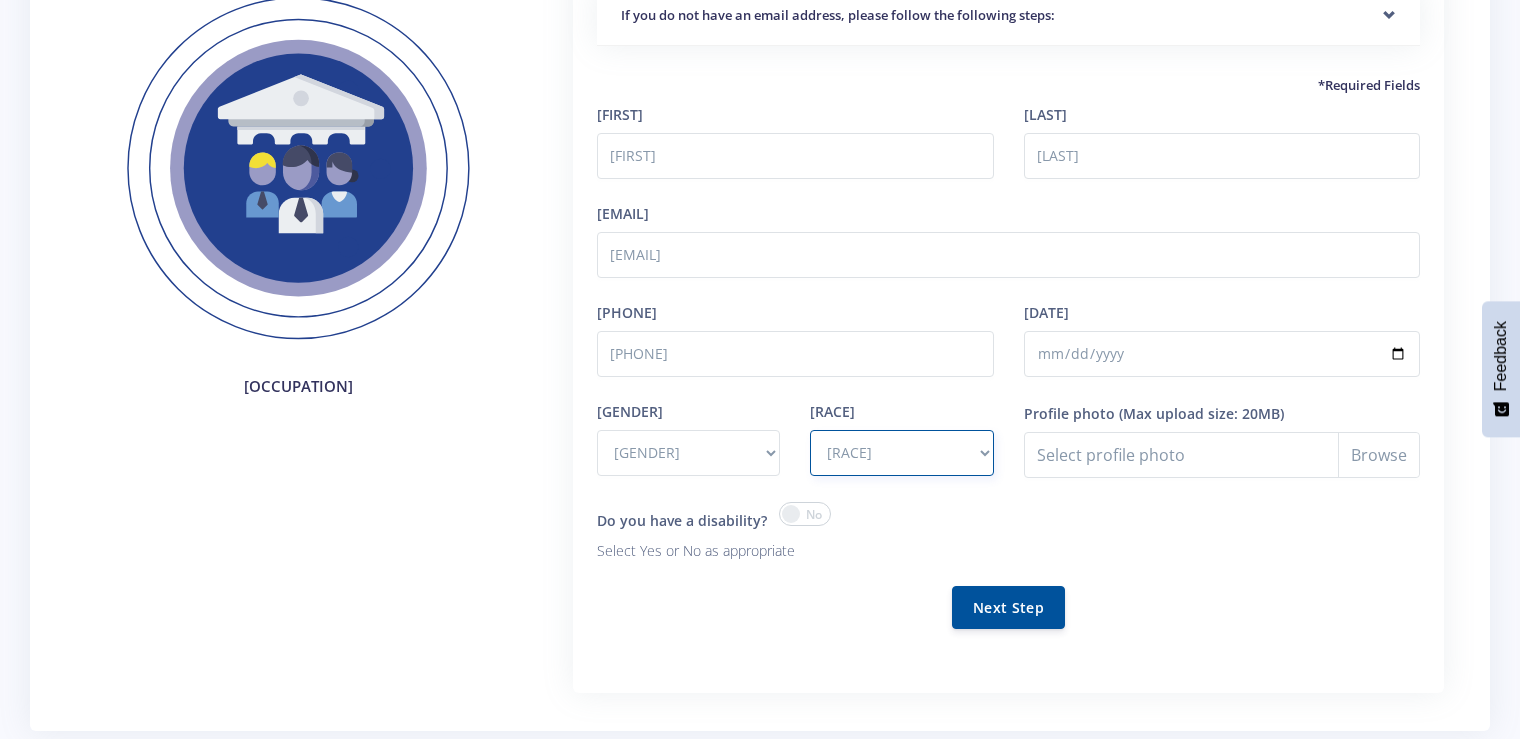 click on "-
African
Asian
Coloured
Indian
White
Other" at bounding box center [901, 453] 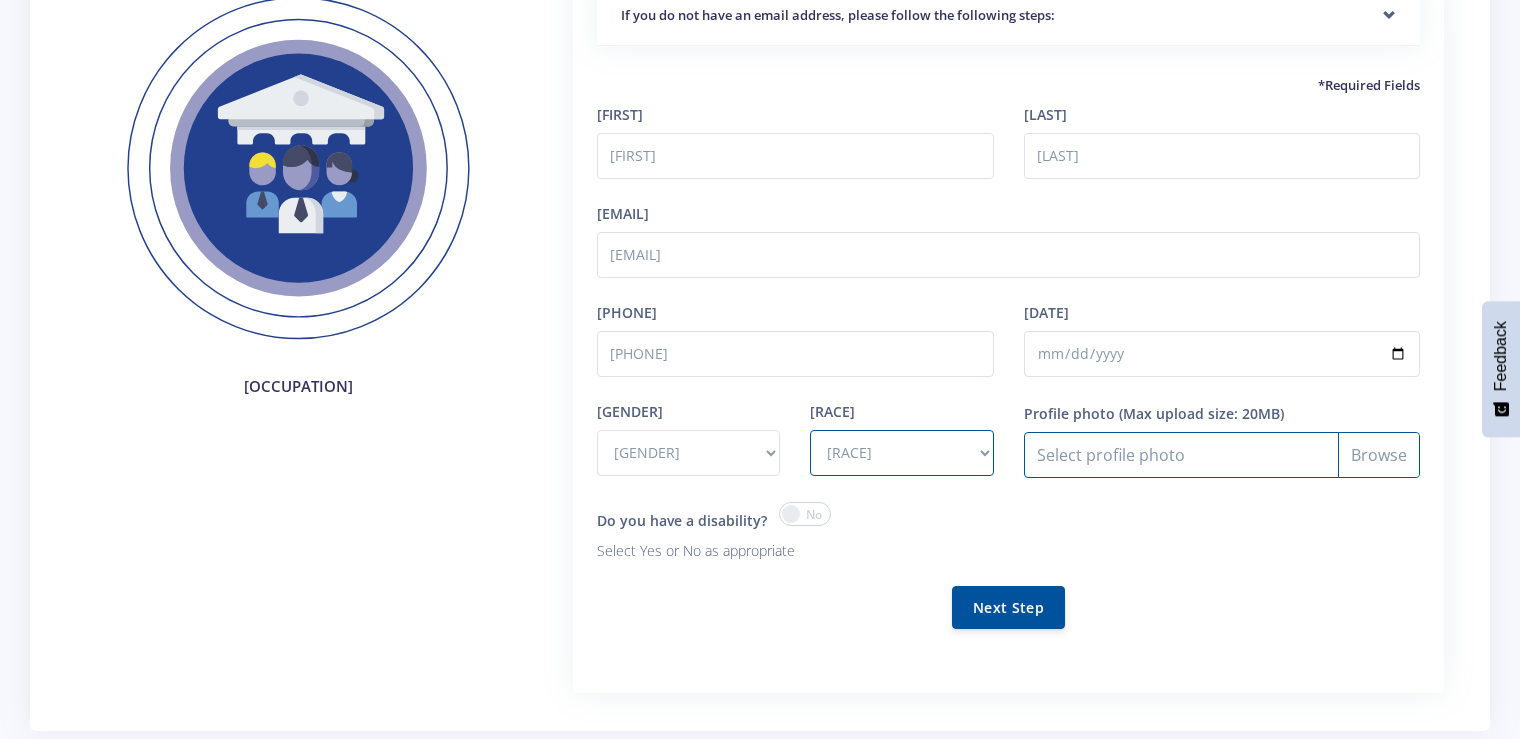 click on "Profile photo" at bounding box center (1222, 455) 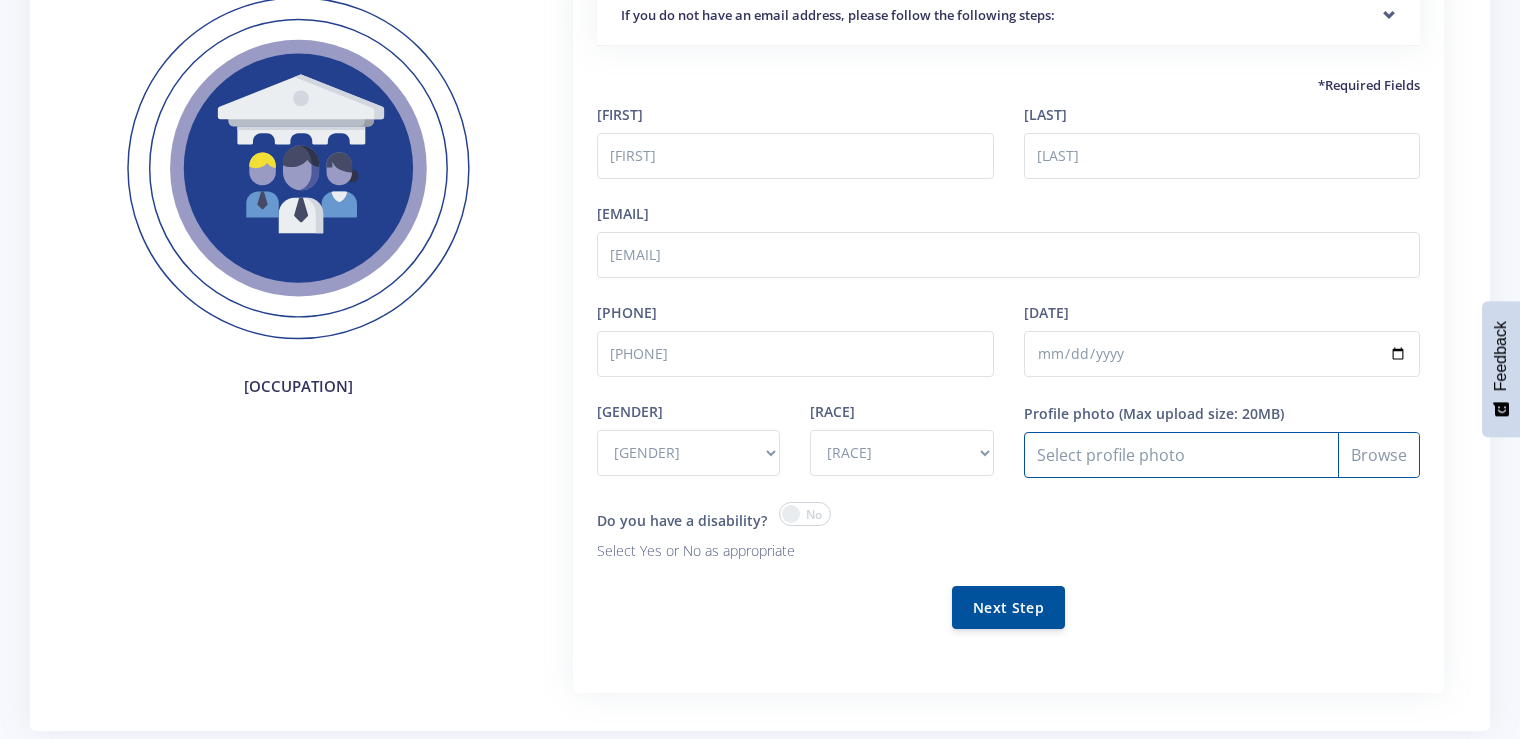 click on "Profile photo" at bounding box center [1222, 455] 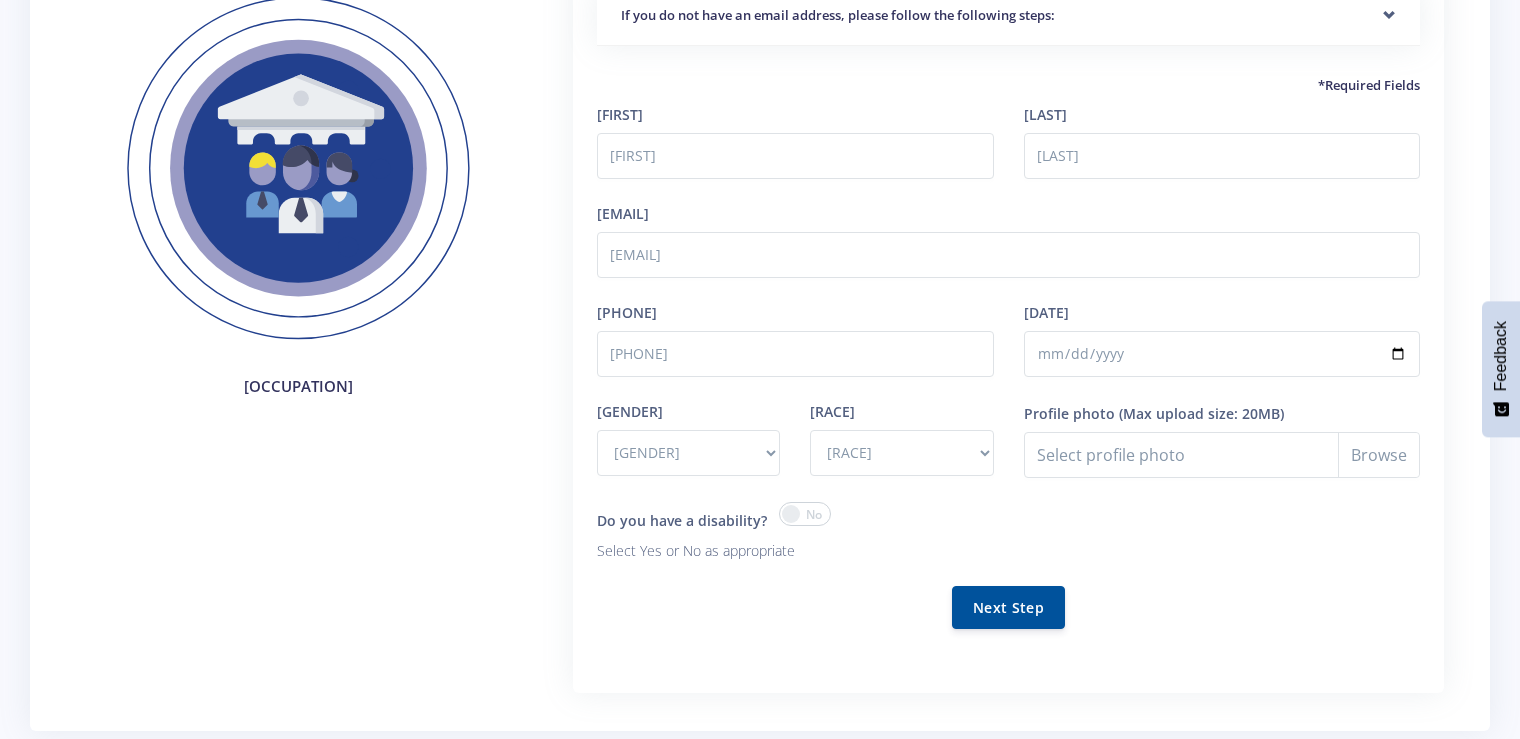 type on "C:\fakepath\photo_5989802661798594227_y.jpg" 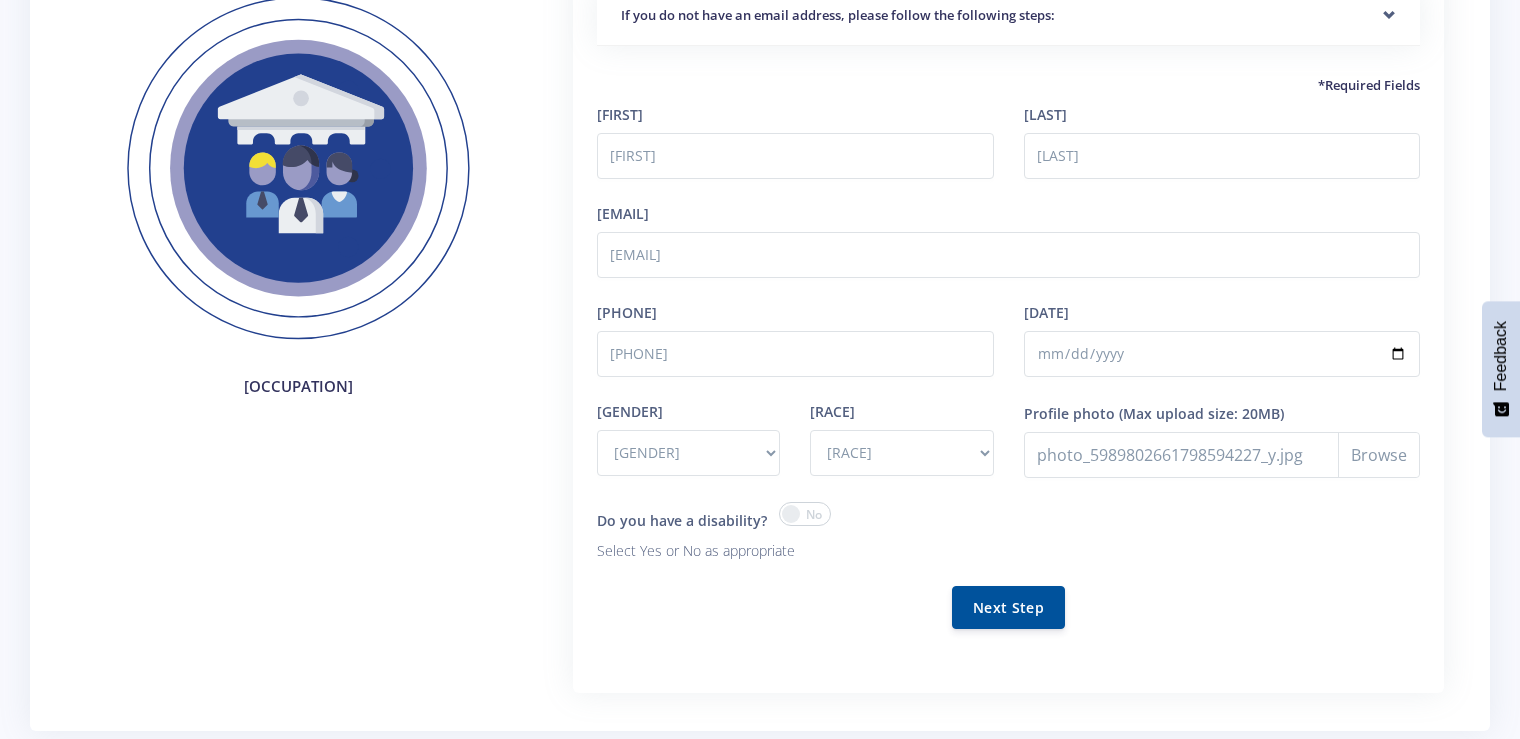 click on "If you do not have an email address, please follow the
following steps:
Start by going to  www.gmail.com
Click Create account.
The sign-up form will appear. Follow the directions by entering
the required information.
- - -" at bounding box center (1008, 343) 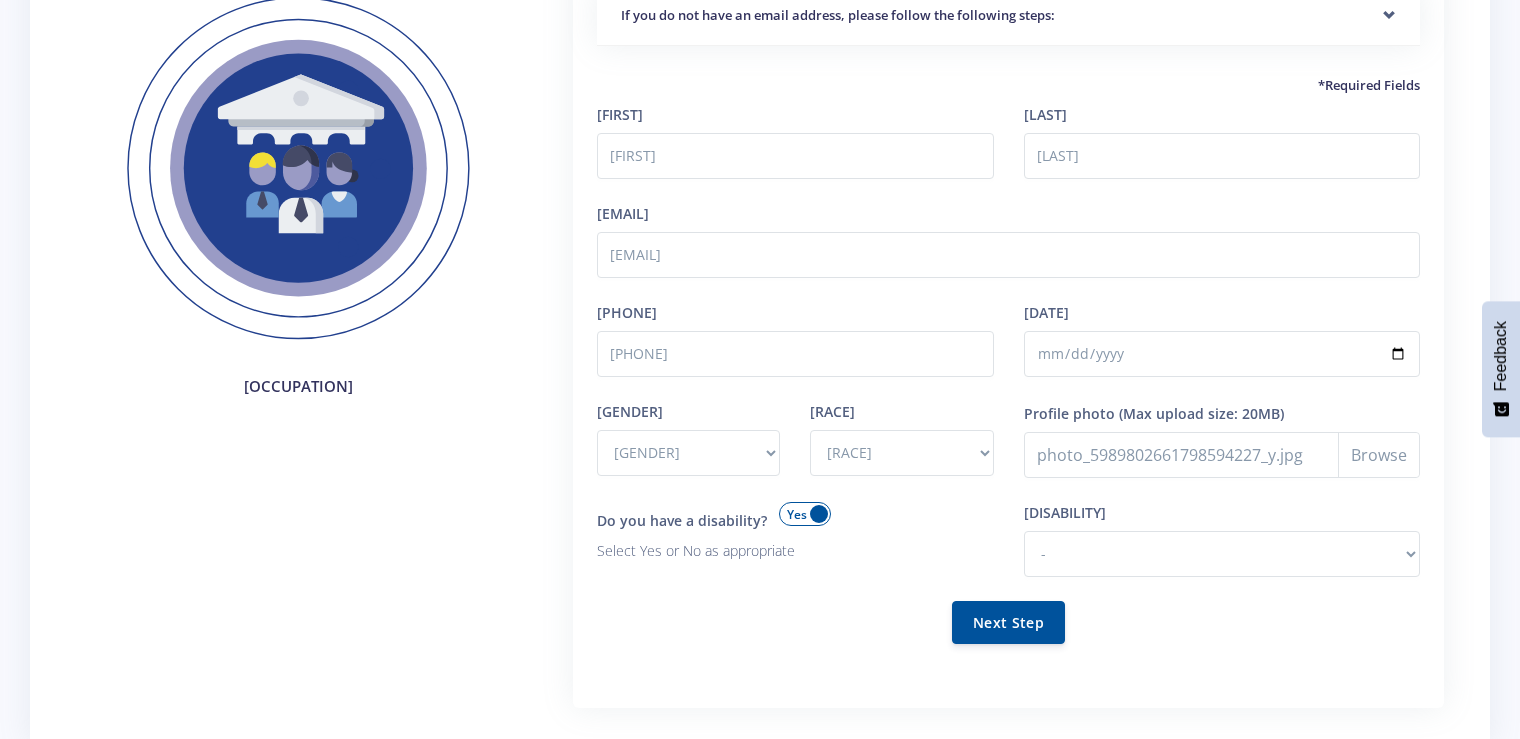 click at bounding box center [805, 514] 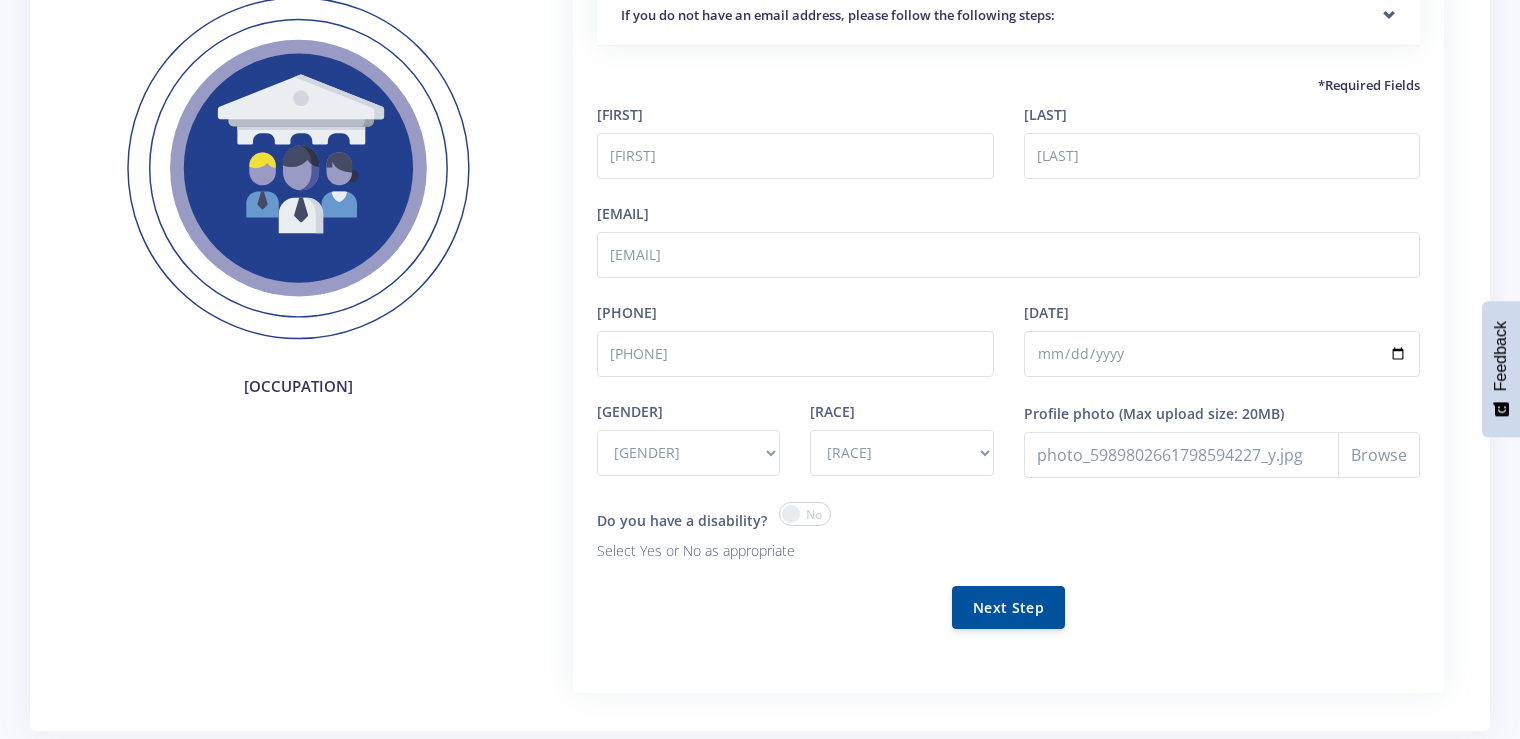 click on "Next
Step" at bounding box center [1008, 607] 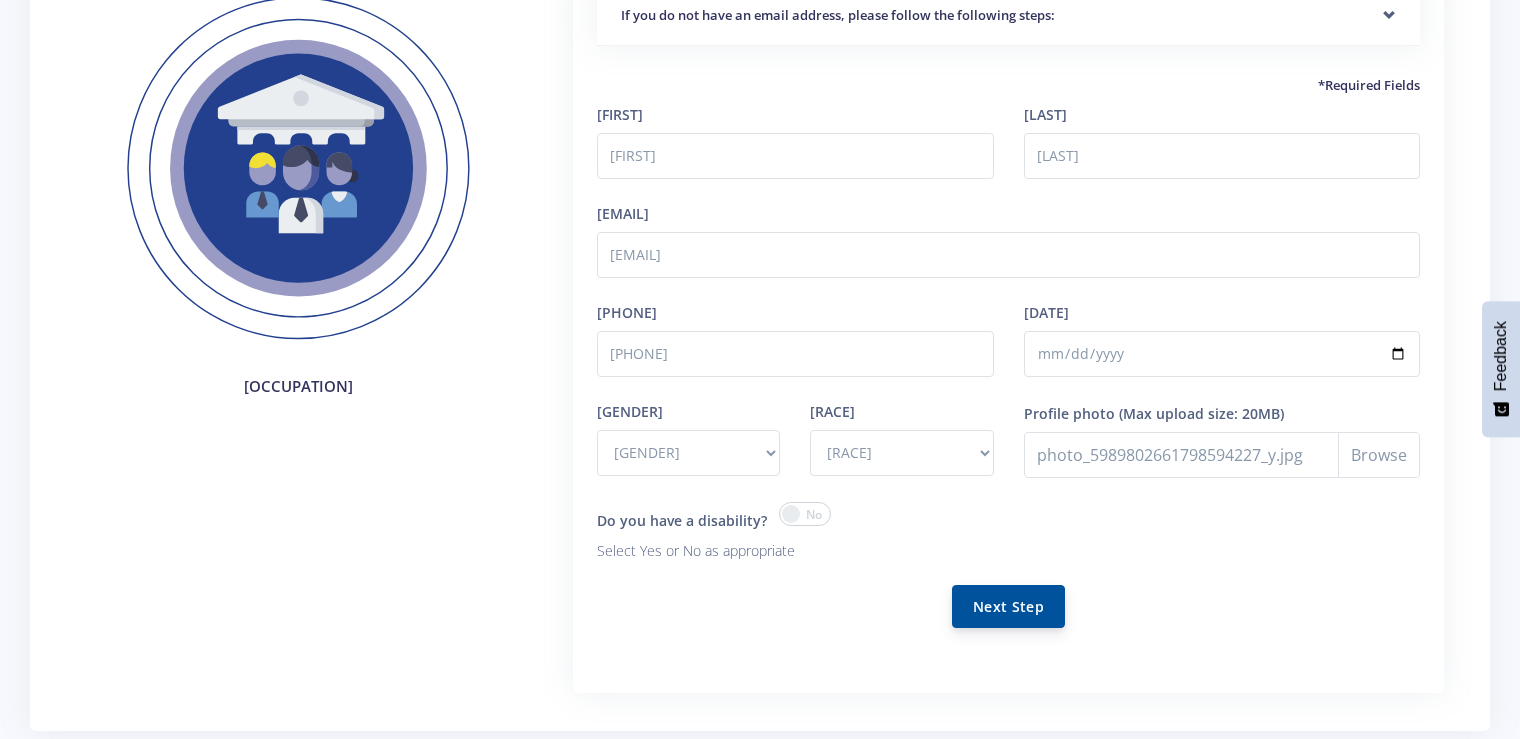 click on "Next
Step" at bounding box center (1008, 606) 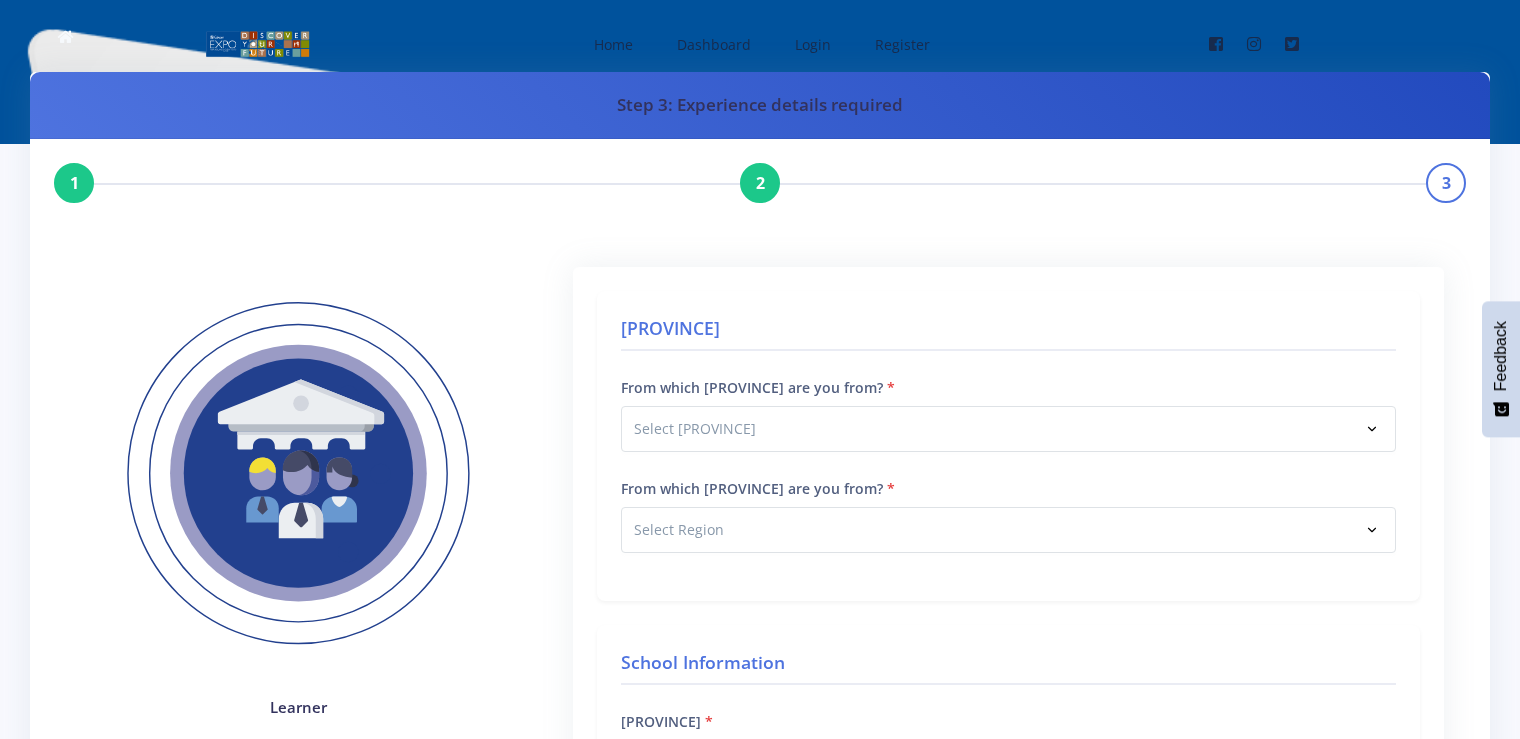 scroll, scrollTop: 0, scrollLeft: 0, axis: both 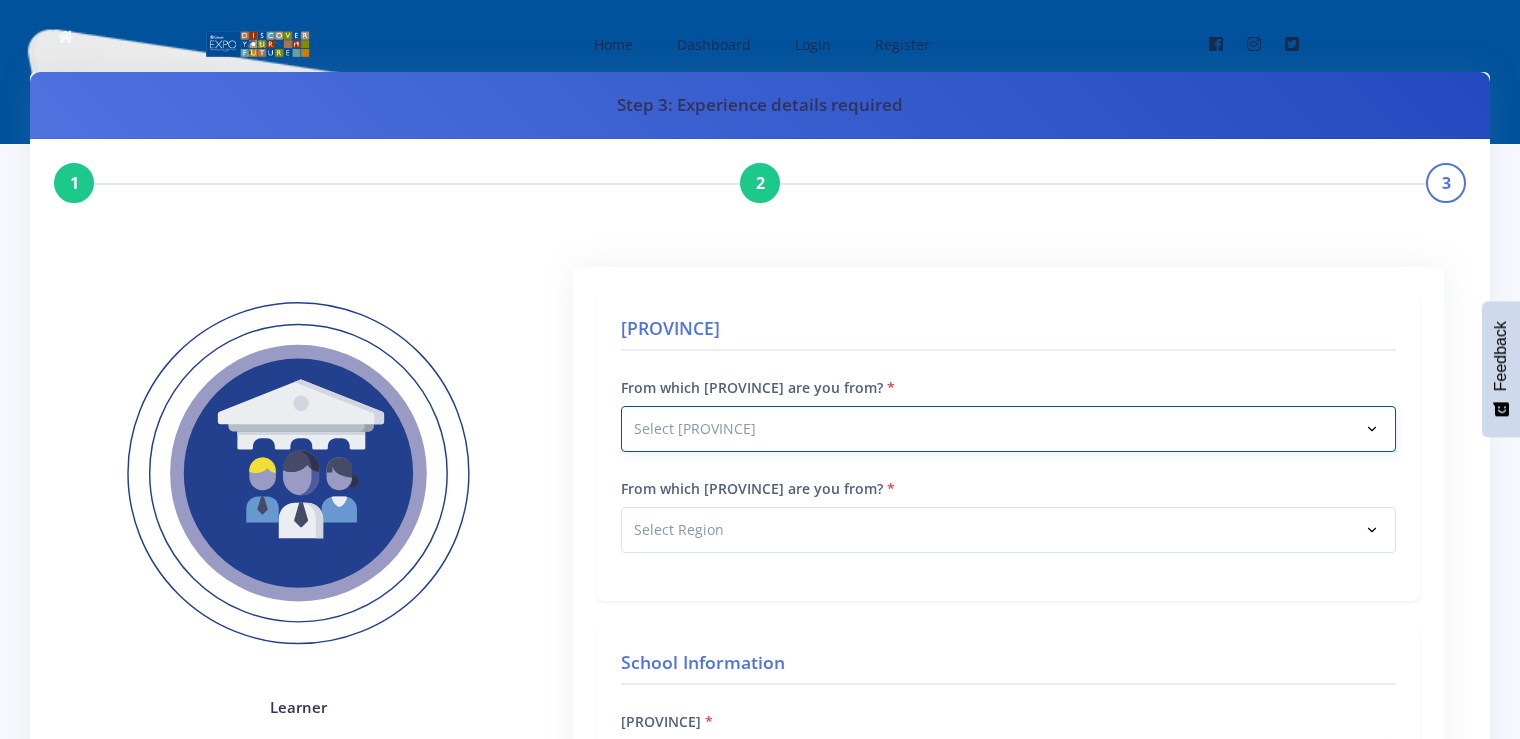 click on "Select [PROVINCE]
[PROVINCE]
[PROVINCE]
[PROVINCE]
[PROVINCE]" at bounding box center [1008, 429] 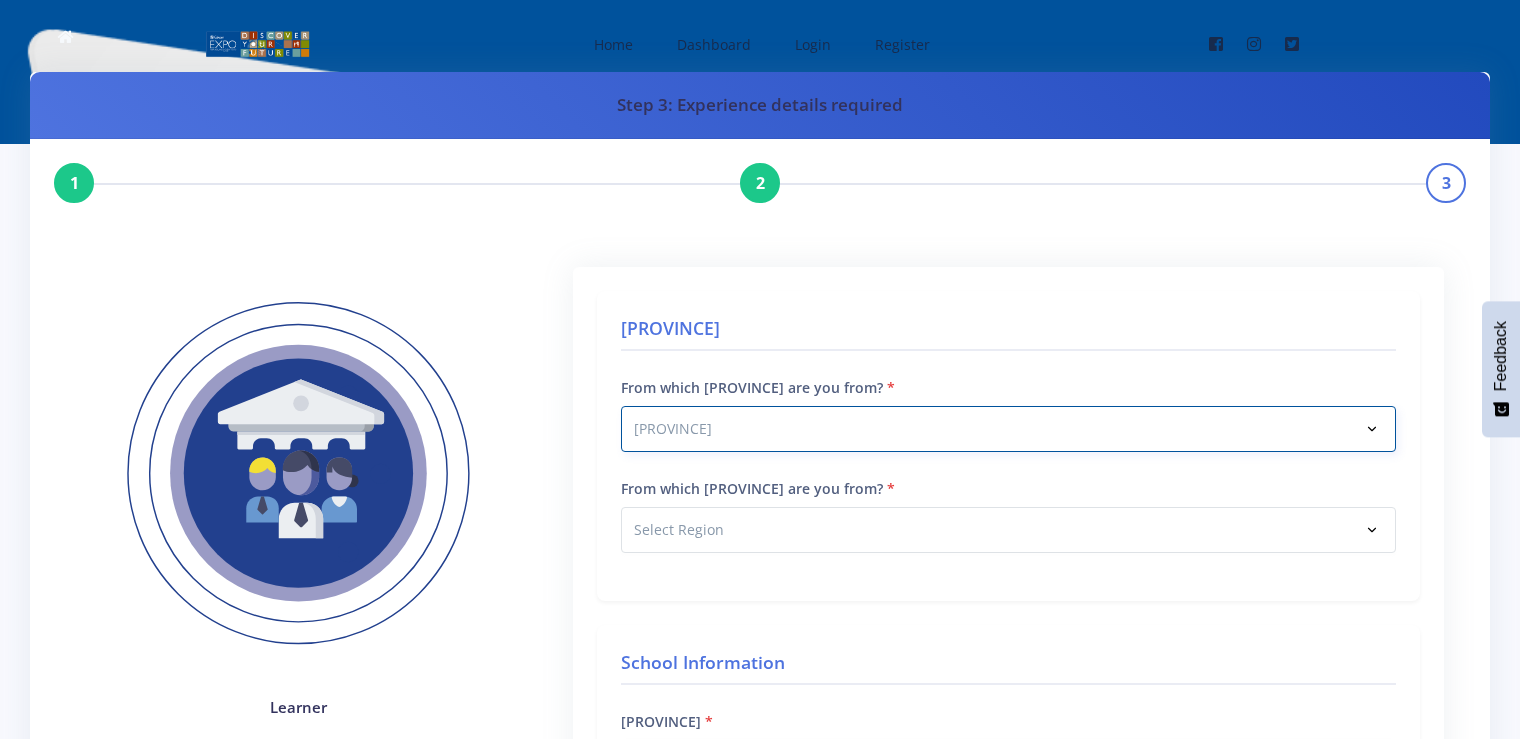 click on "Select [PROVINCE]
[PROVINCE]
[PROVINCE]
[PROVINCE]
[PROVINCE]" at bounding box center (1008, 429) 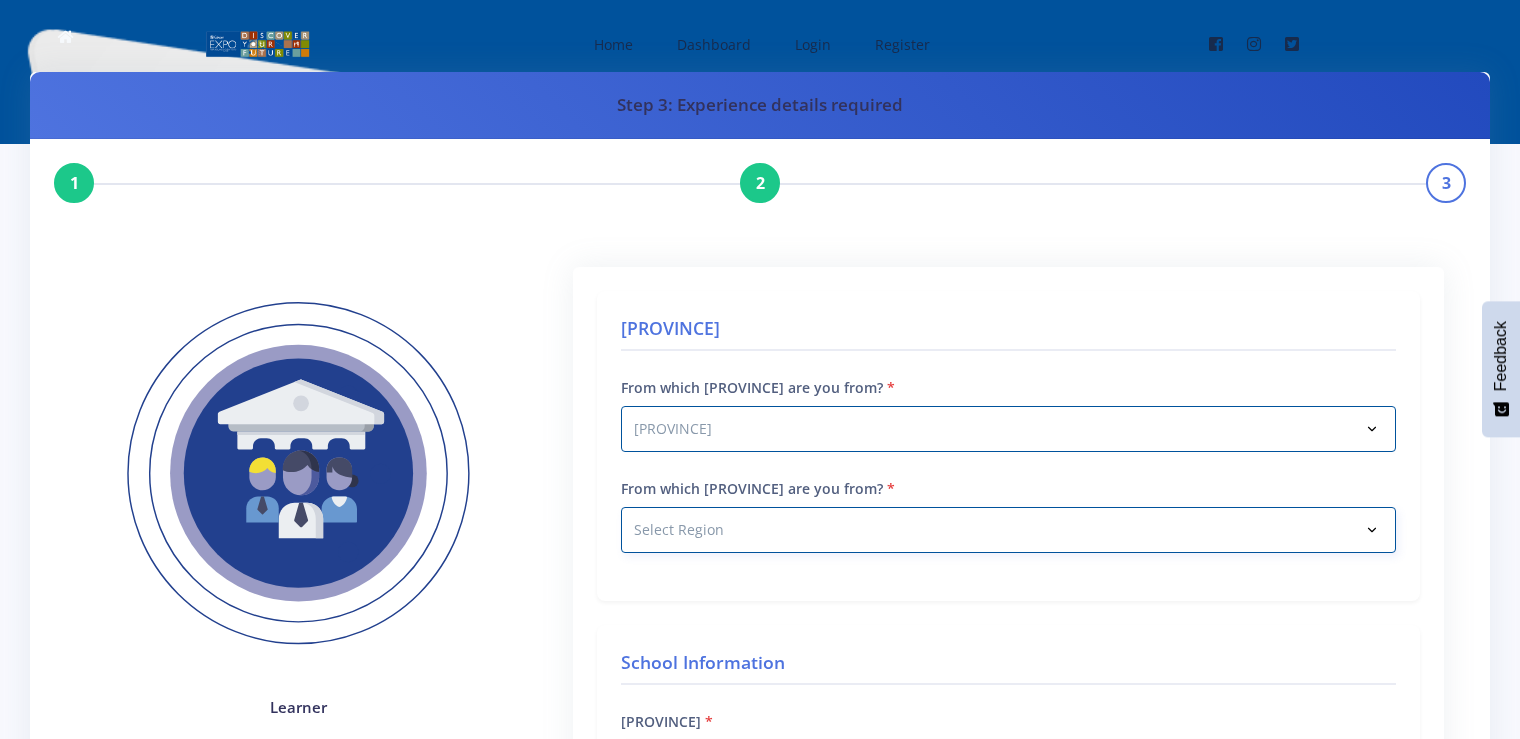 click on "Select Region" at bounding box center (1008, 530) 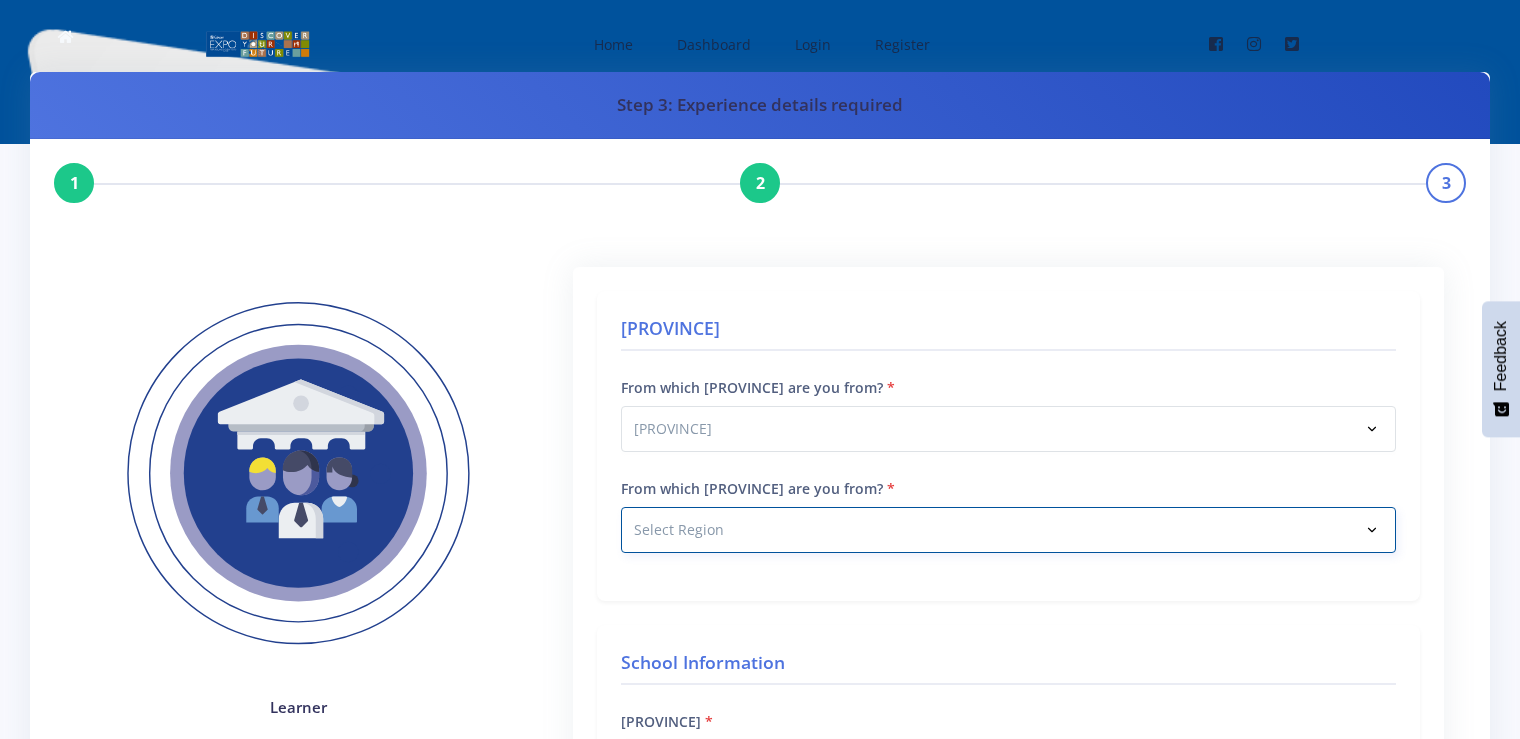 click on "Select Region" at bounding box center [1008, 530] 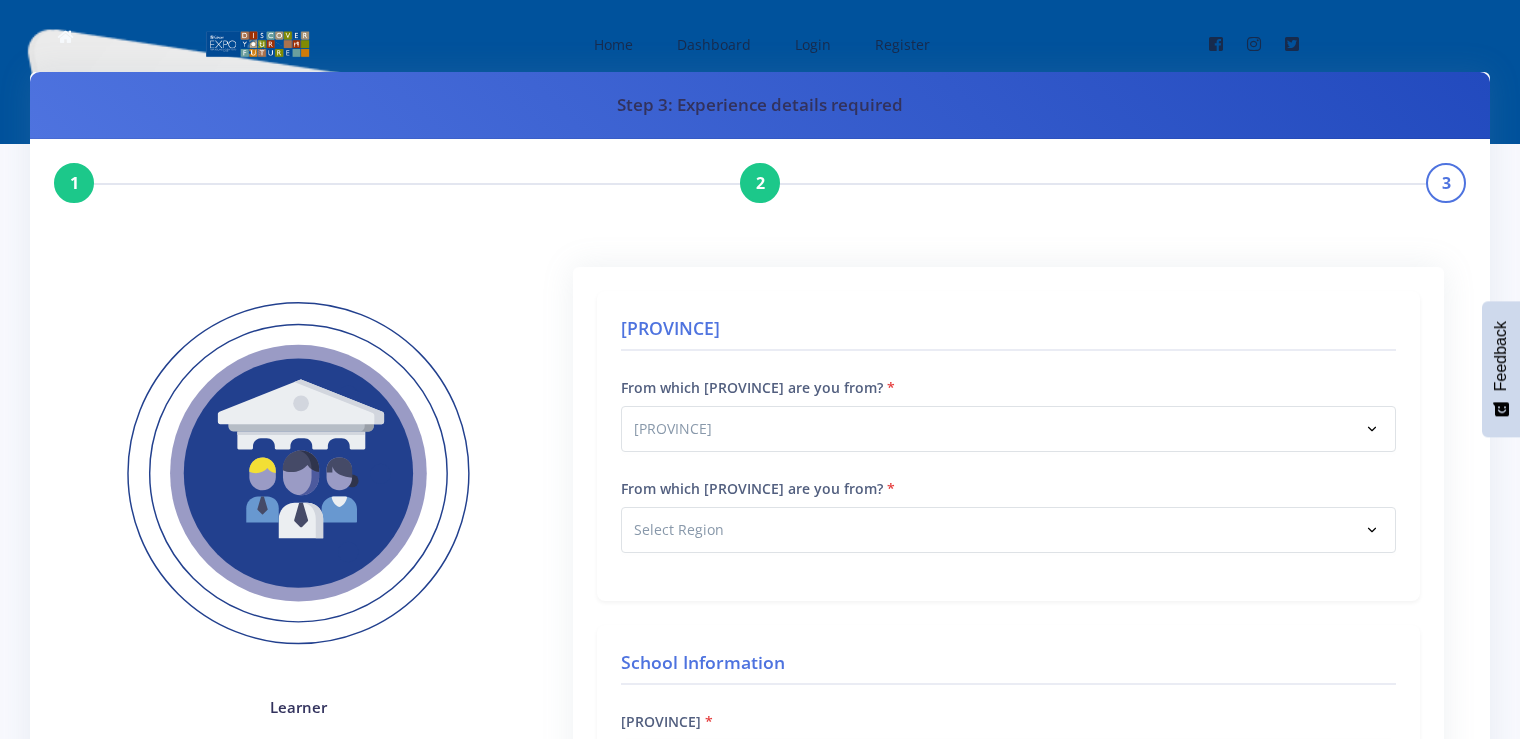 drag, startPoint x: 1077, startPoint y: 504, endPoint x: 1097, endPoint y: 525, distance: 29 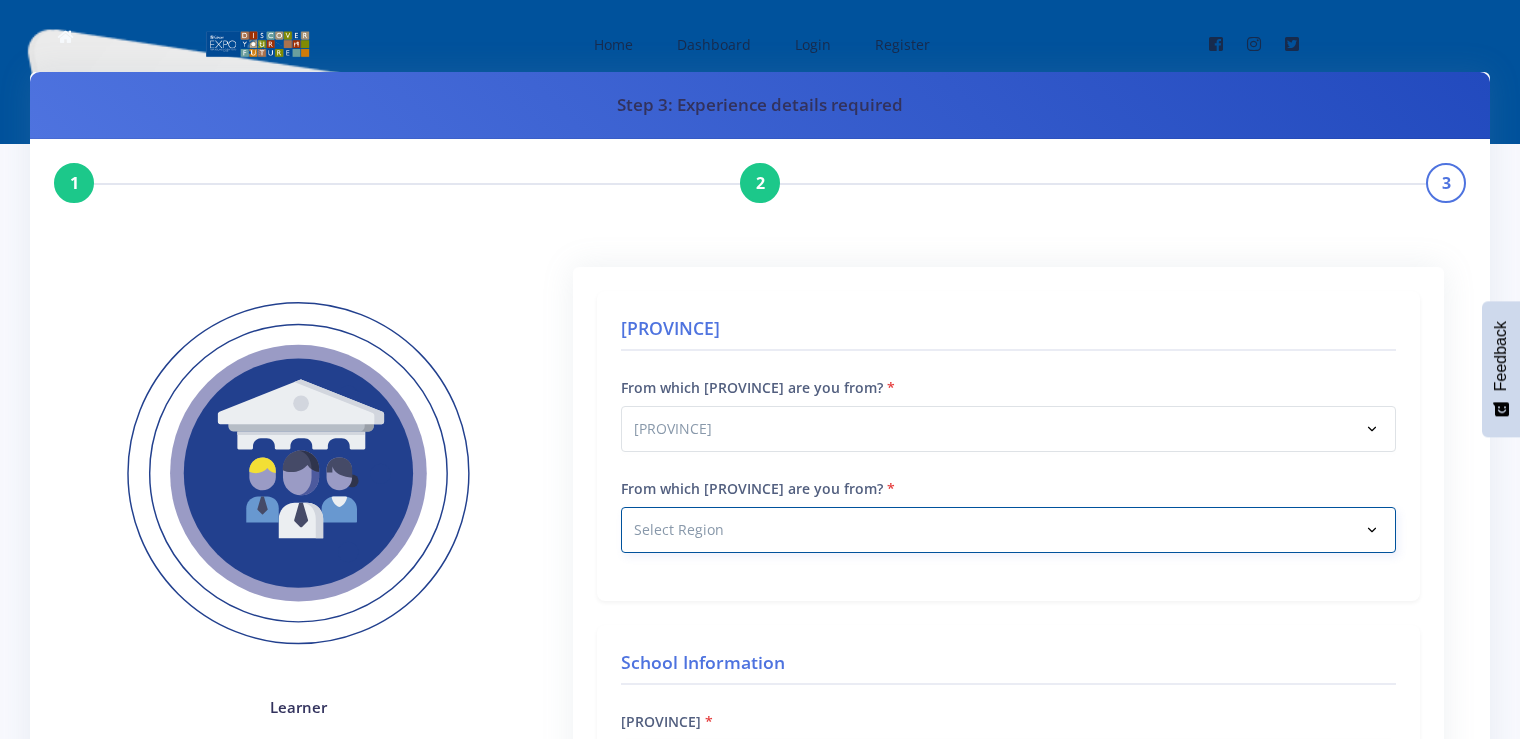 click on "Select Region" at bounding box center [1008, 530] 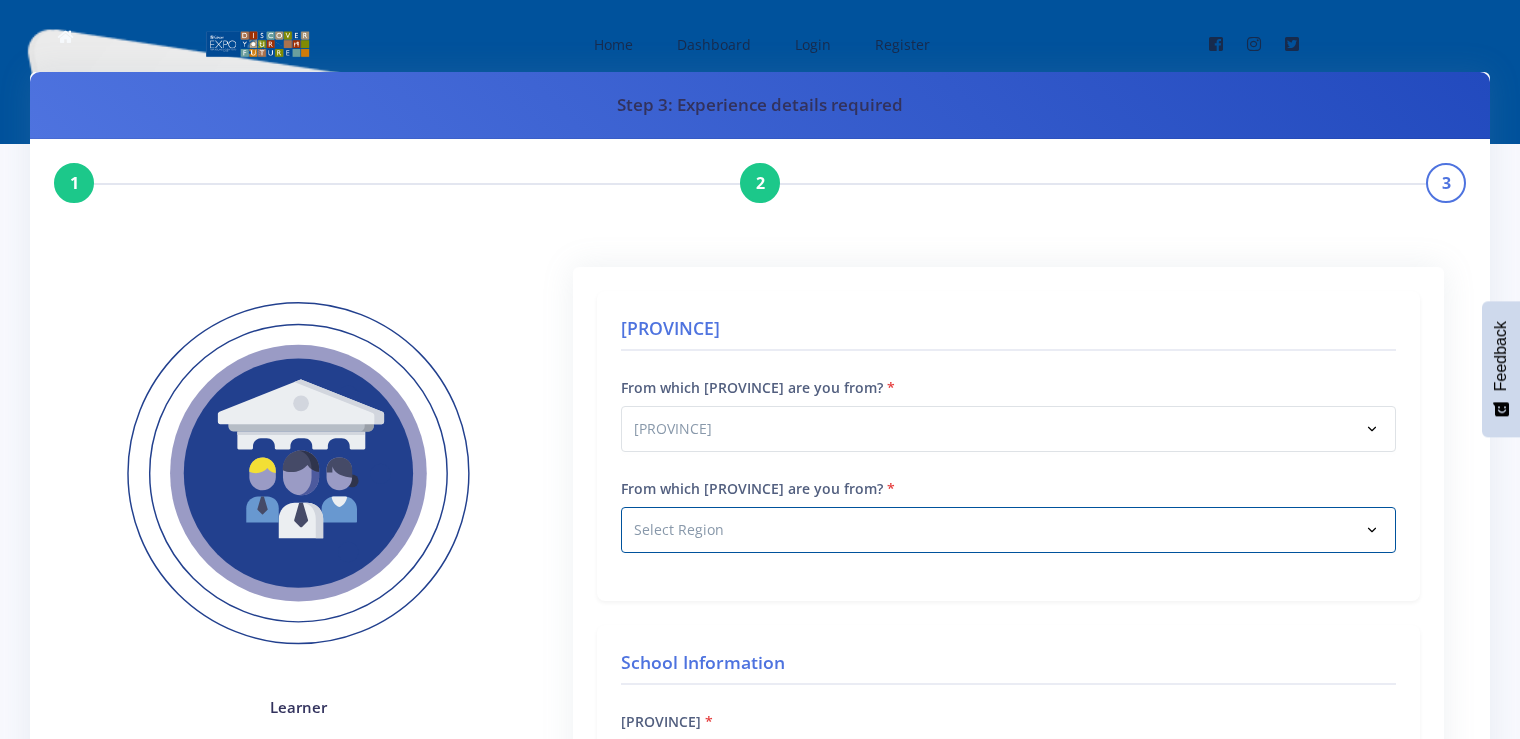 click on "[PROVINCE]
From which [PROVINCE] are you from?
Select [PROVINCE]
[PROVINCE]
[PROVINCE]
[PROVINCE] Select [PROVINCE]" at bounding box center (1008, 446) 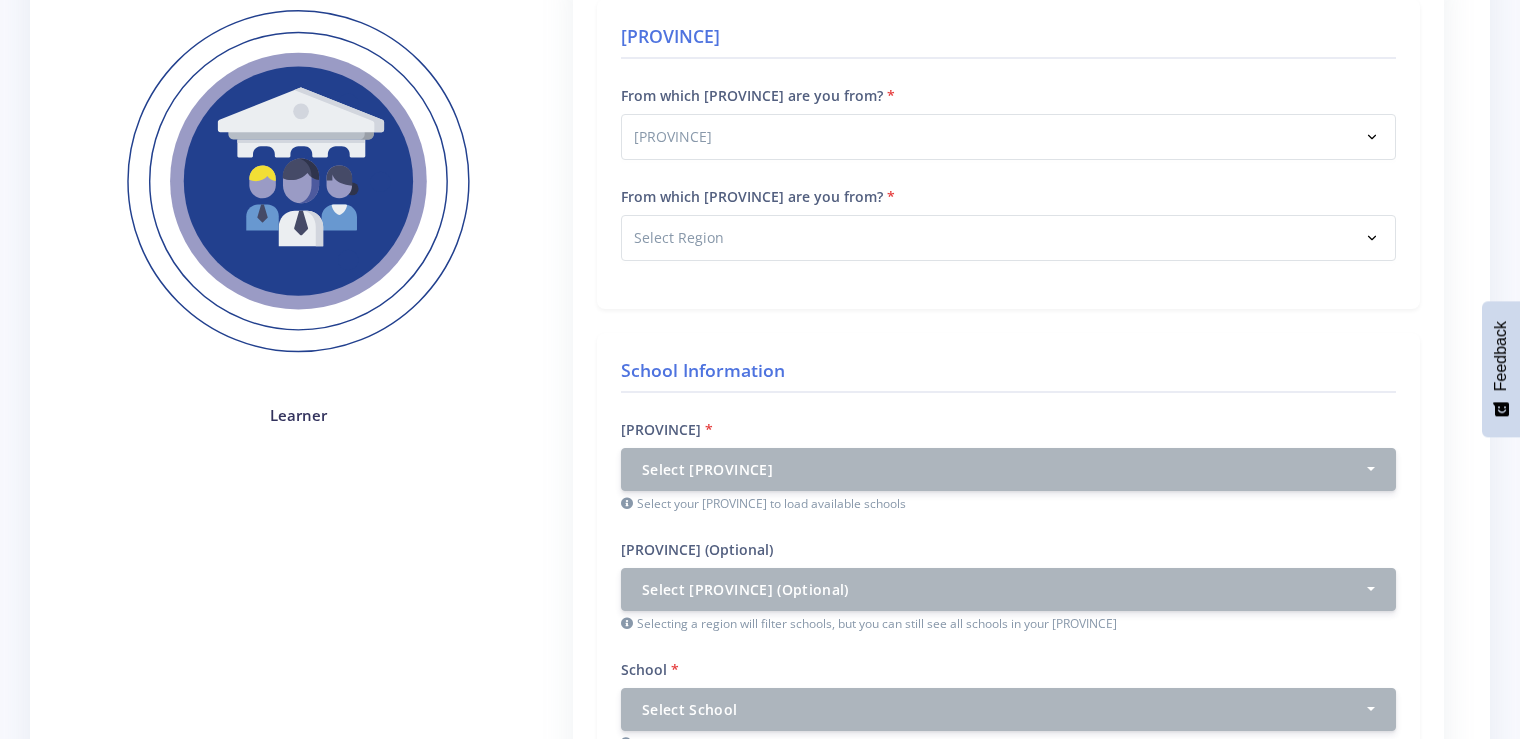 scroll, scrollTop: 335, scrollLeft: 0, axis: vertical 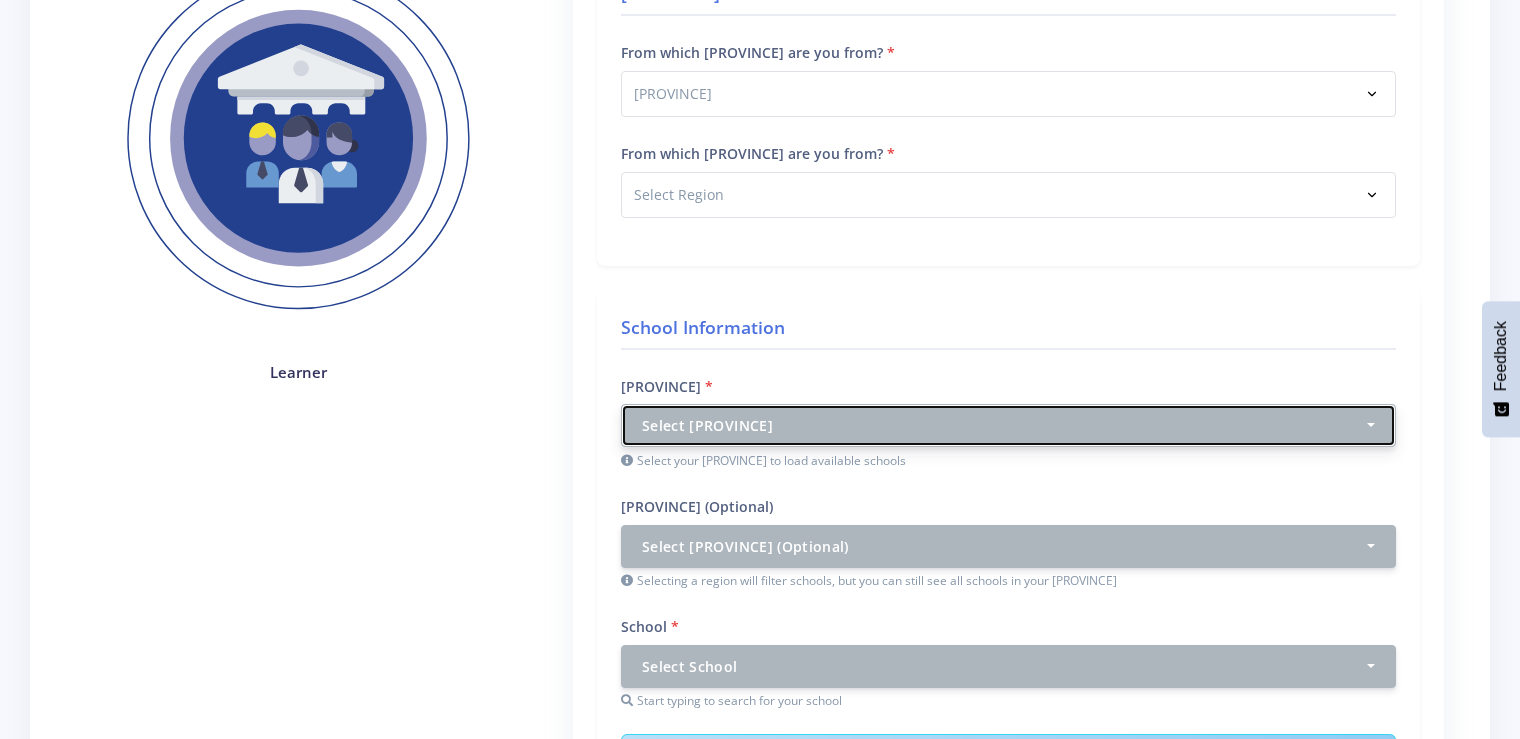 click on "Select [PROVINCE]" at bounding box center [1002, 425] 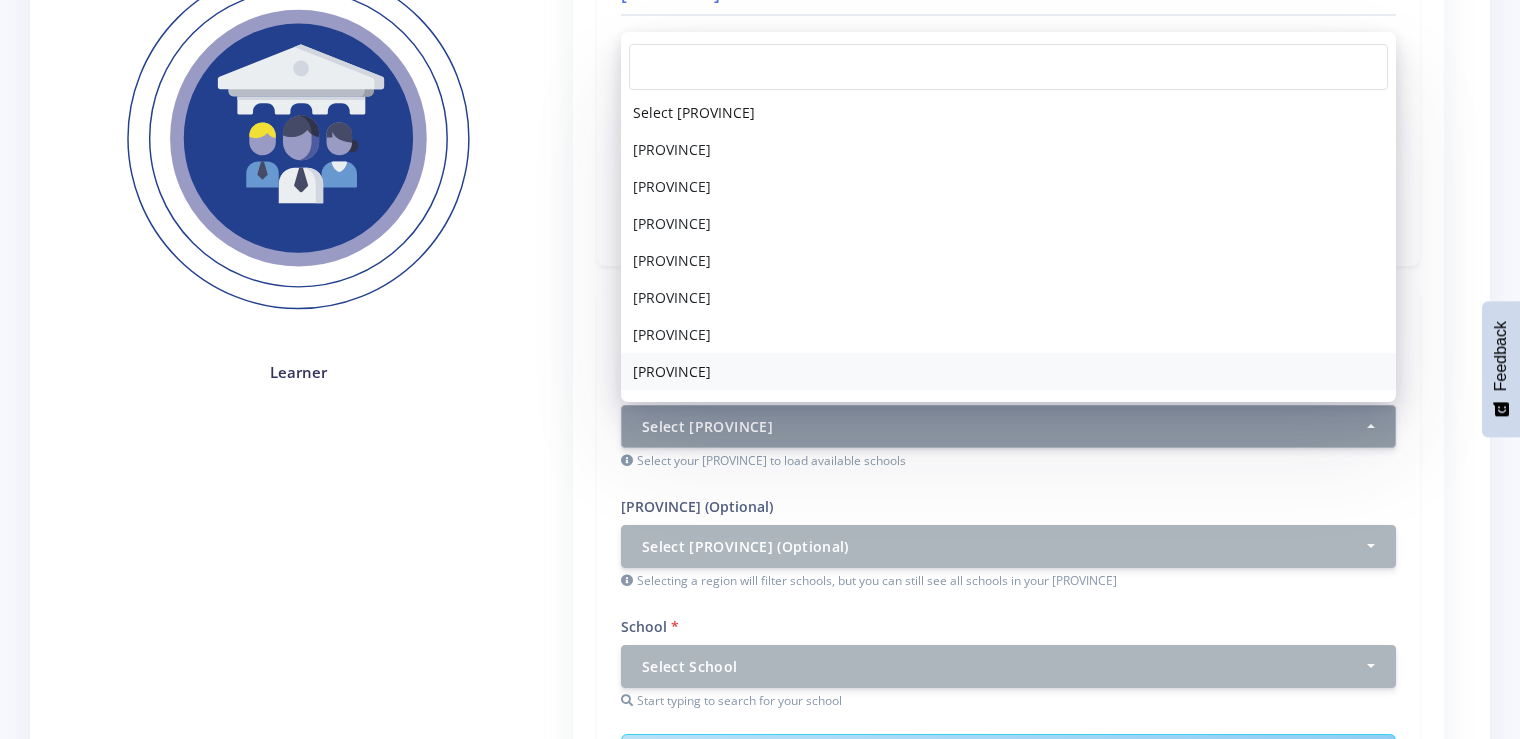 click on "[PROVINCE]" at bounding box center (1008, 371) 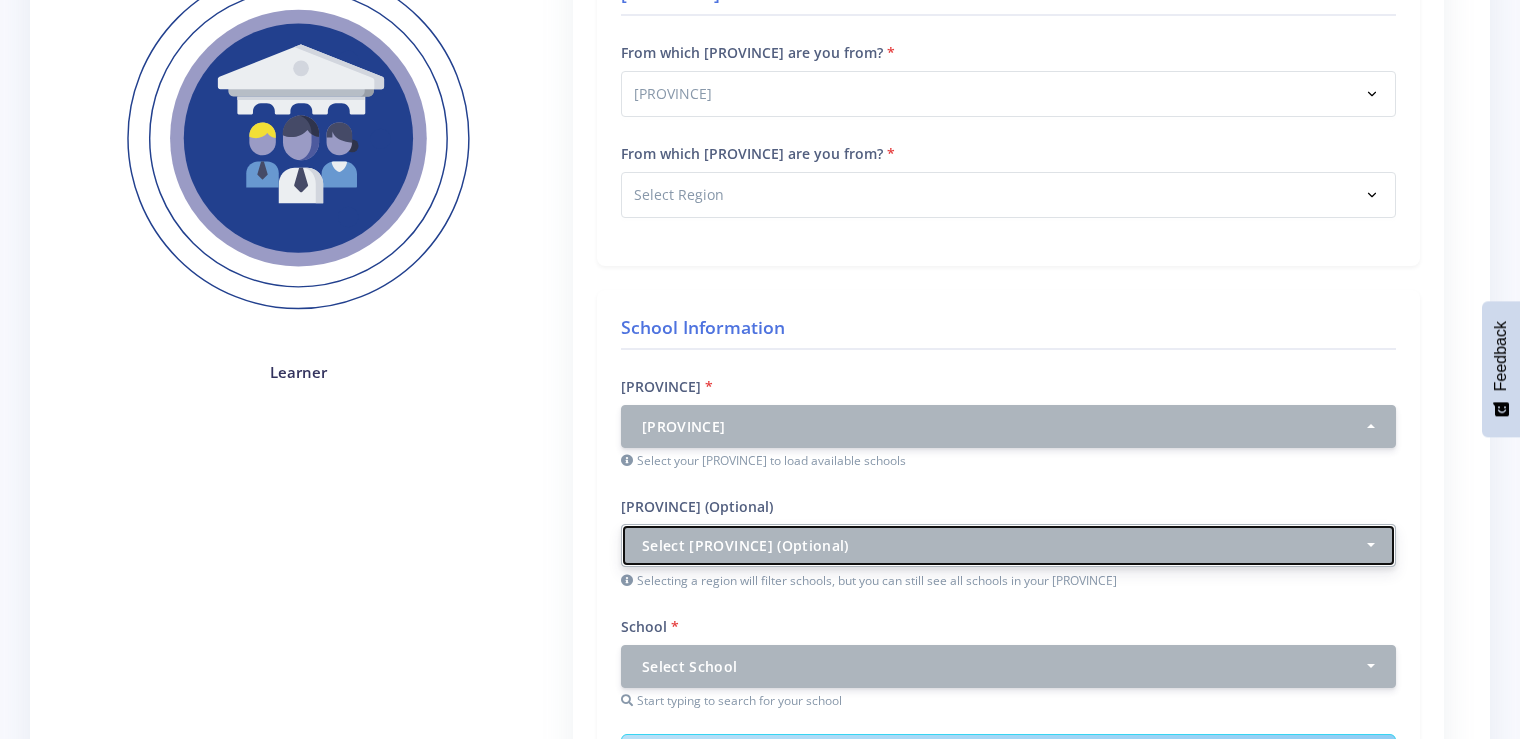 click on "Select [PROVINCE] (Optional)" at bounding box center [1002, 426] 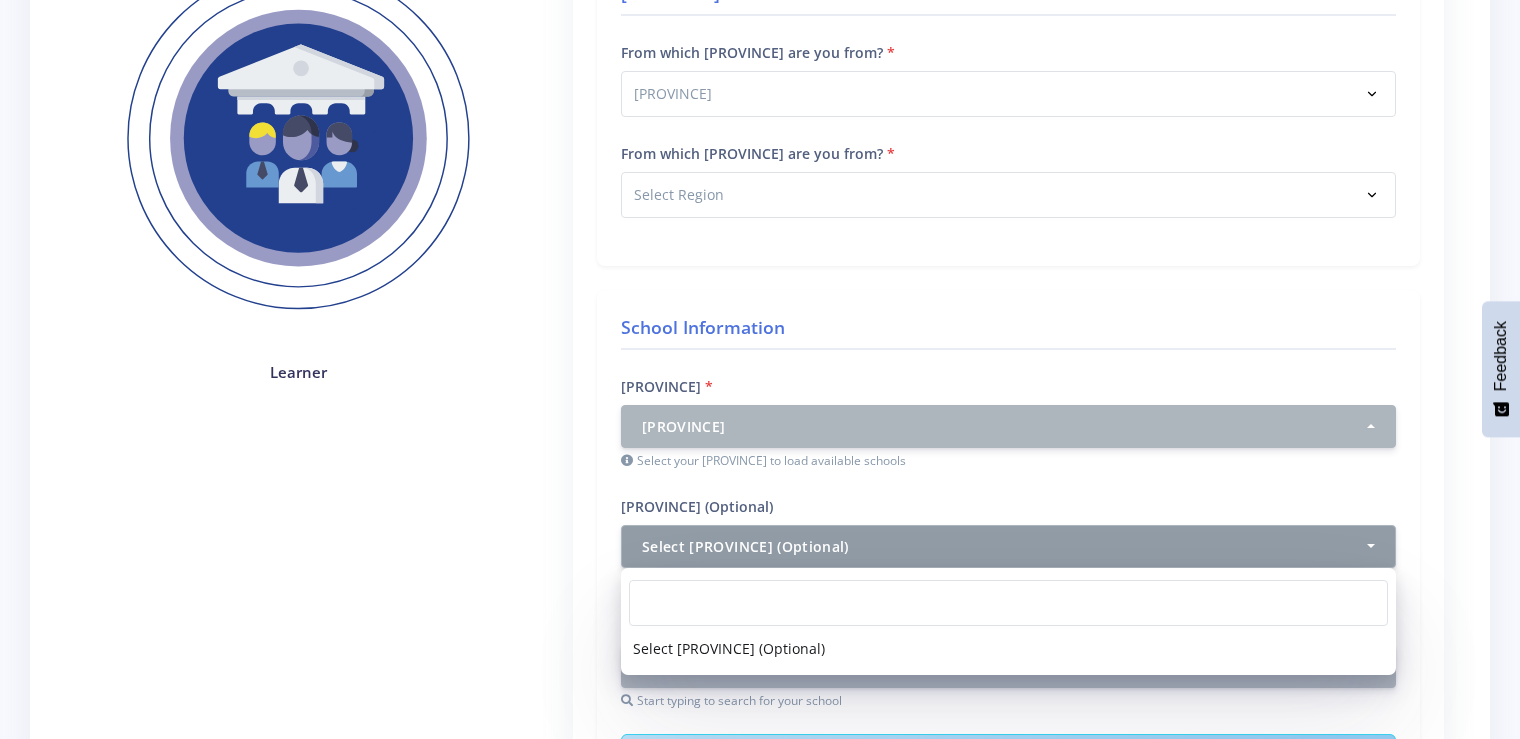 click on "Learner" at bounding box center [298, 633] 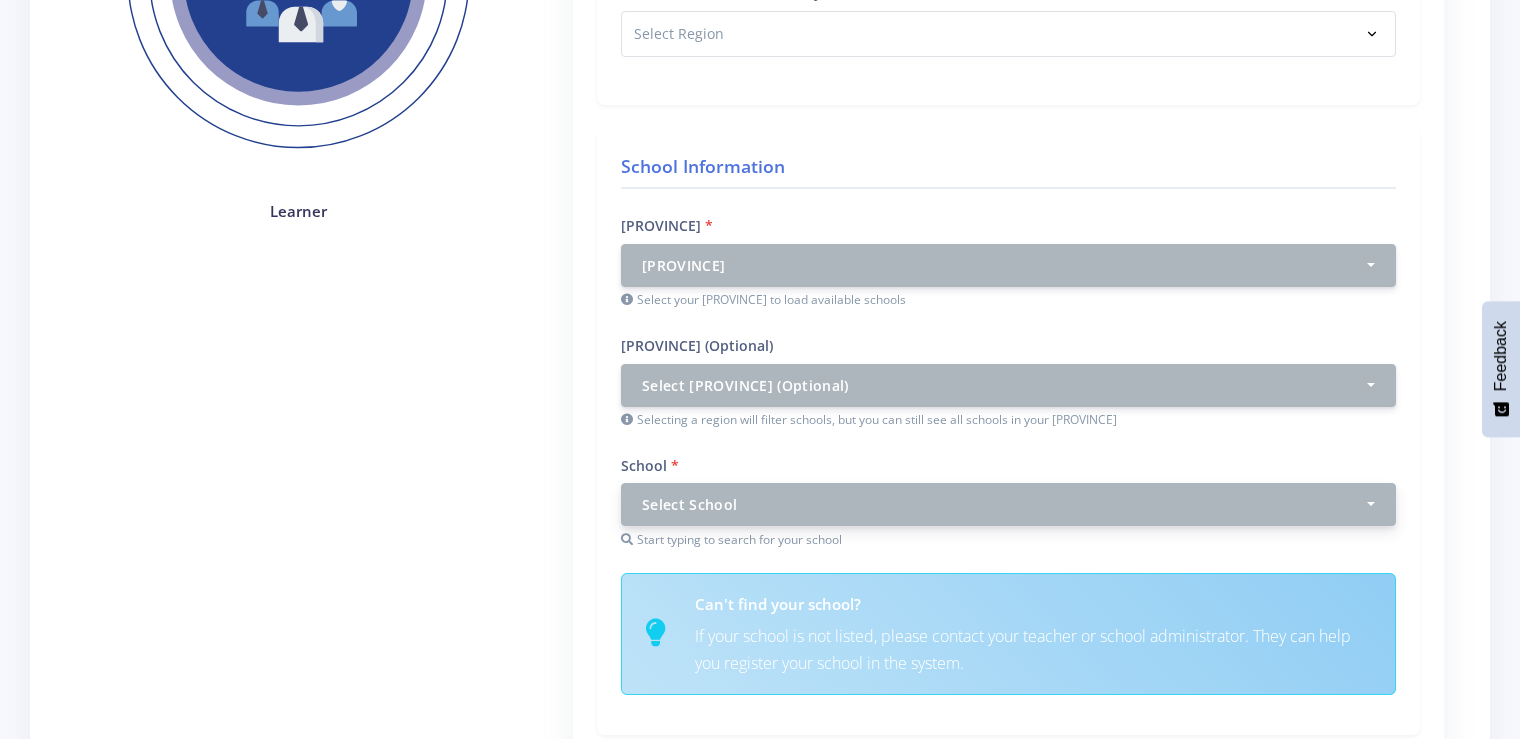 scroll, scrollTop: 497, scrollLeft: 0, axis: vertical 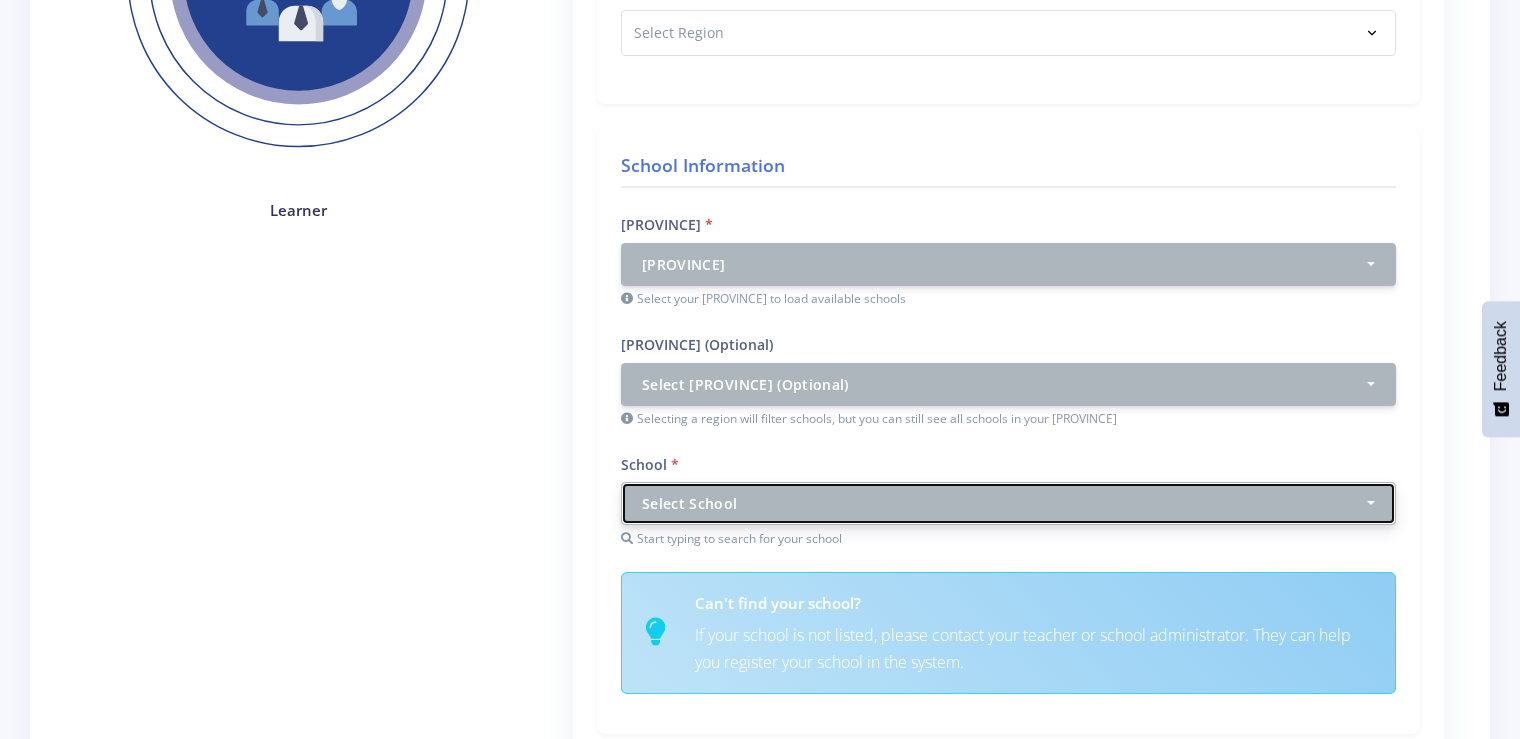 click on "Select School" at bounding box center [1002, 264] 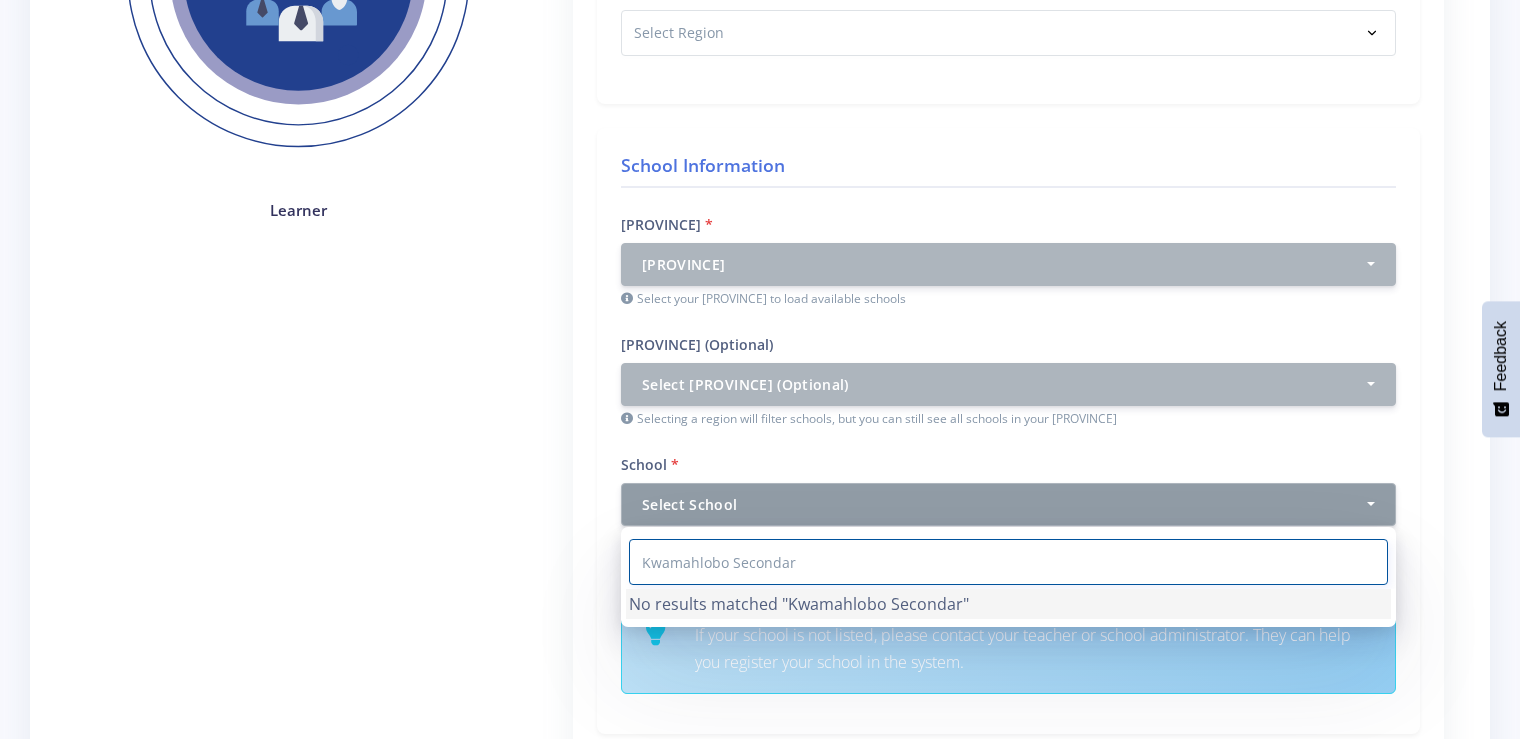 type on "Kwamahlobo Secondary" 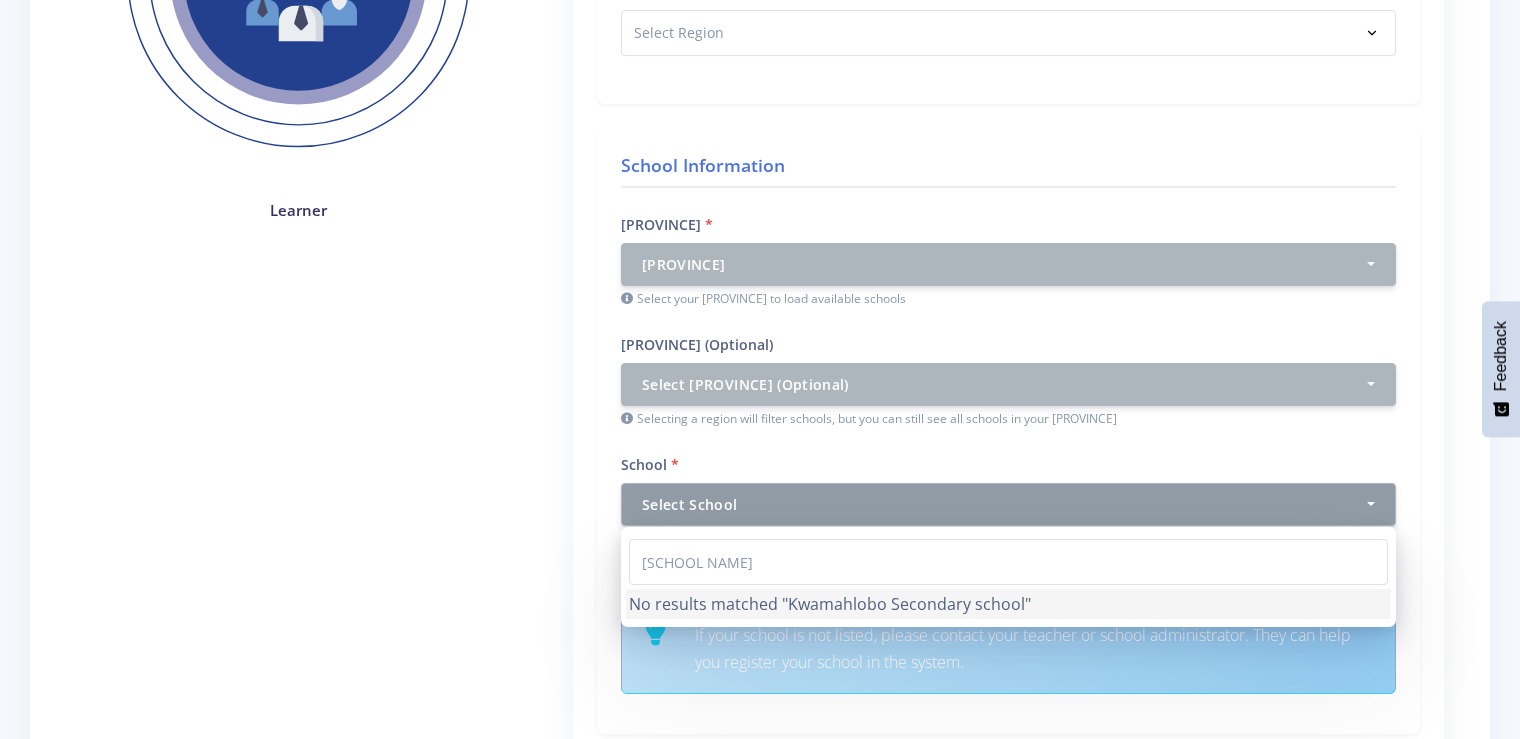 click on "[PROVINCE]
From which [PROVINCE] are you from?
Select [PROVINCE]
[PROVINCE]
[PROVINCE] Select [PROVINCE]" at bounding box center [1008, 471] 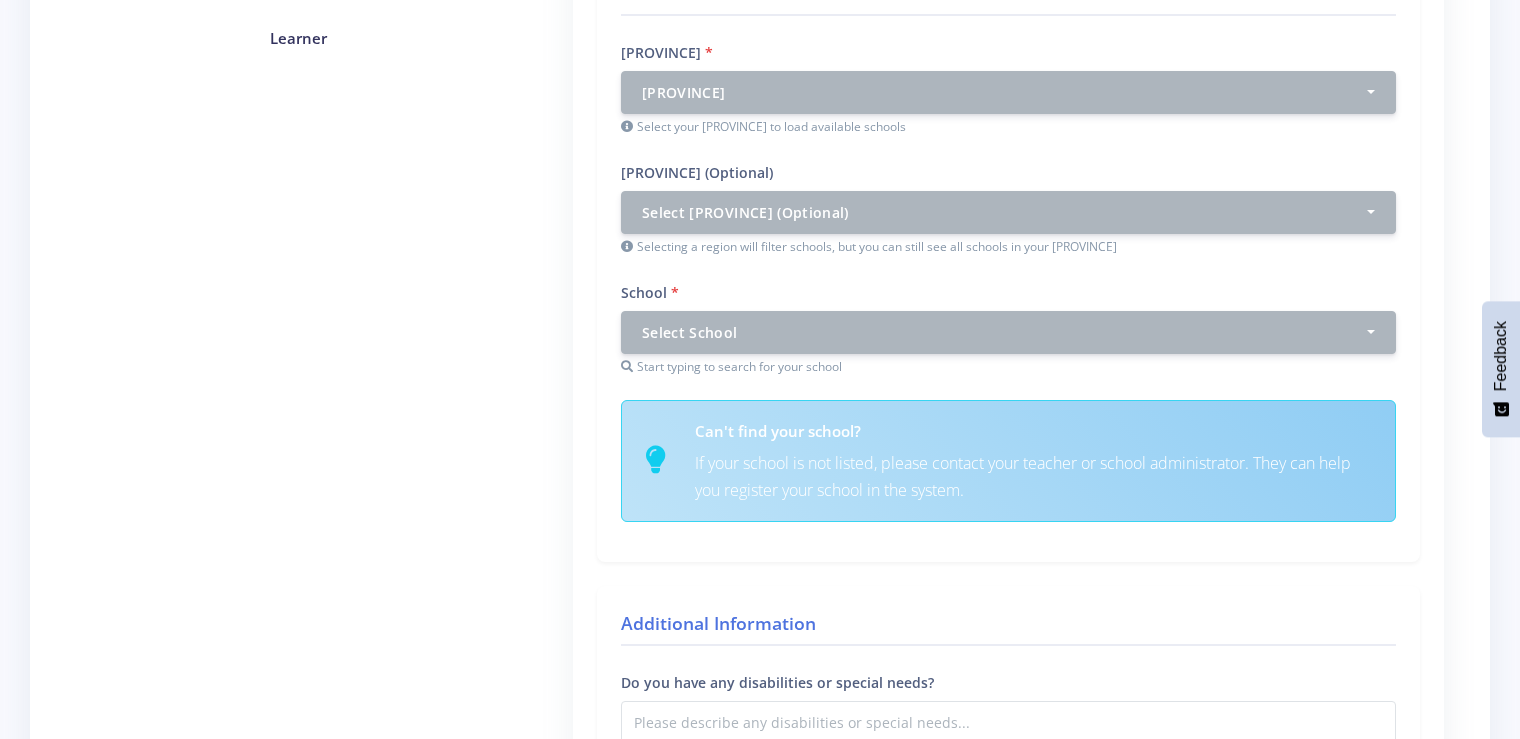 scroll, scrollTop: 670, scrollLeft: 0, axis: vertical 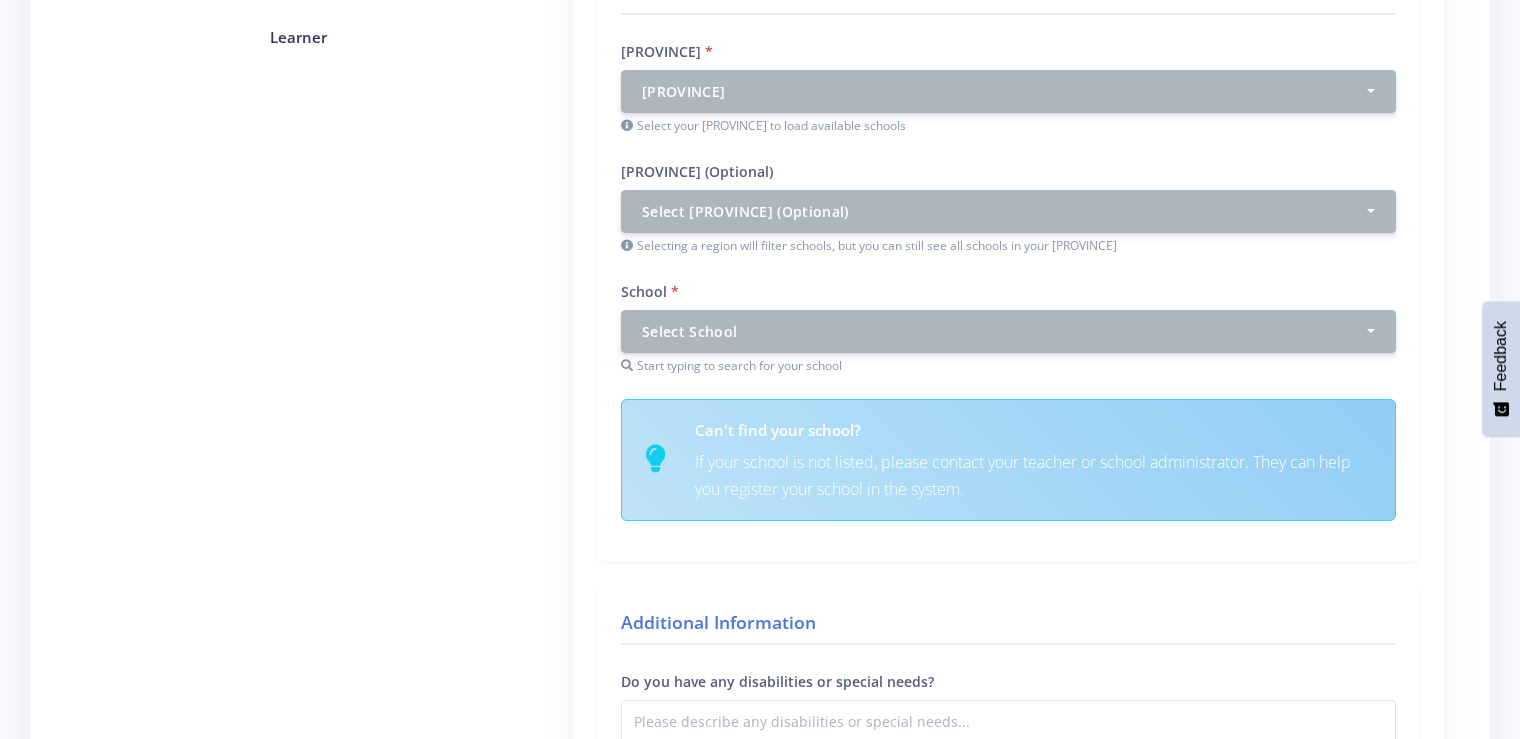 click on "If your school is not listed, please contact your teacher or school administrator.
They can help you register your school in the system." at bounding box center [1033, 476] 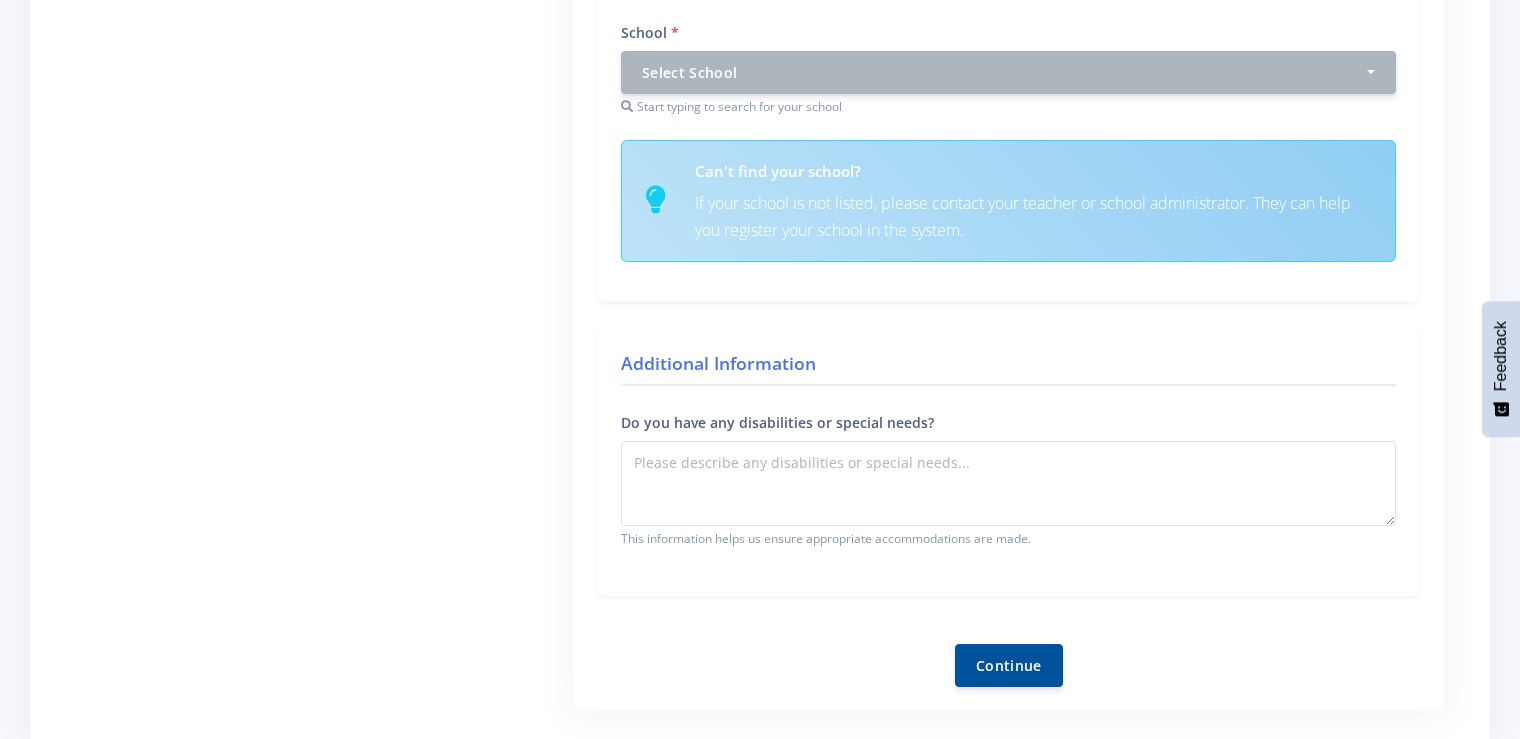scroll, scrollTop: 936, scrollLeft: 0, axis: vertical 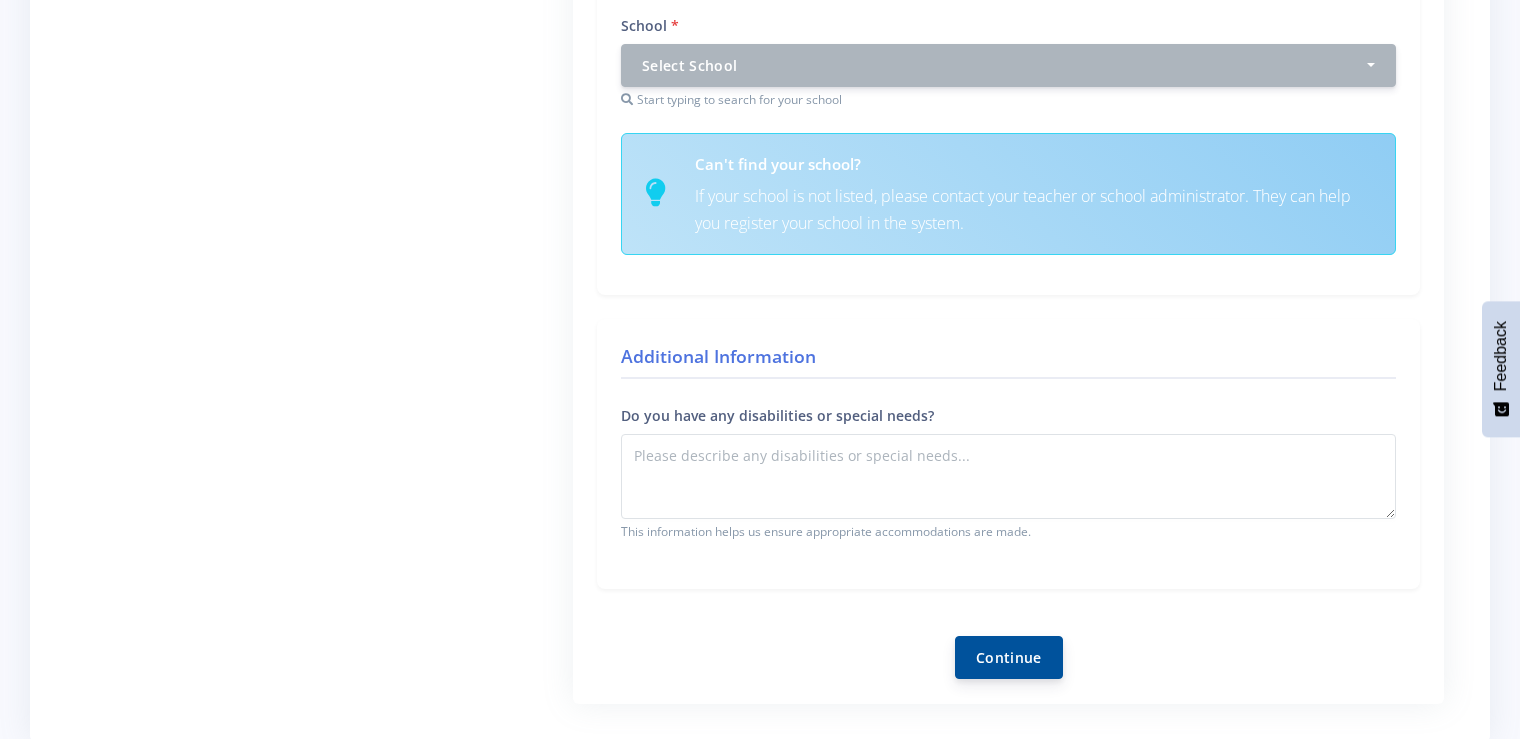 click on "Continue" at bounding box center [1009, 657] 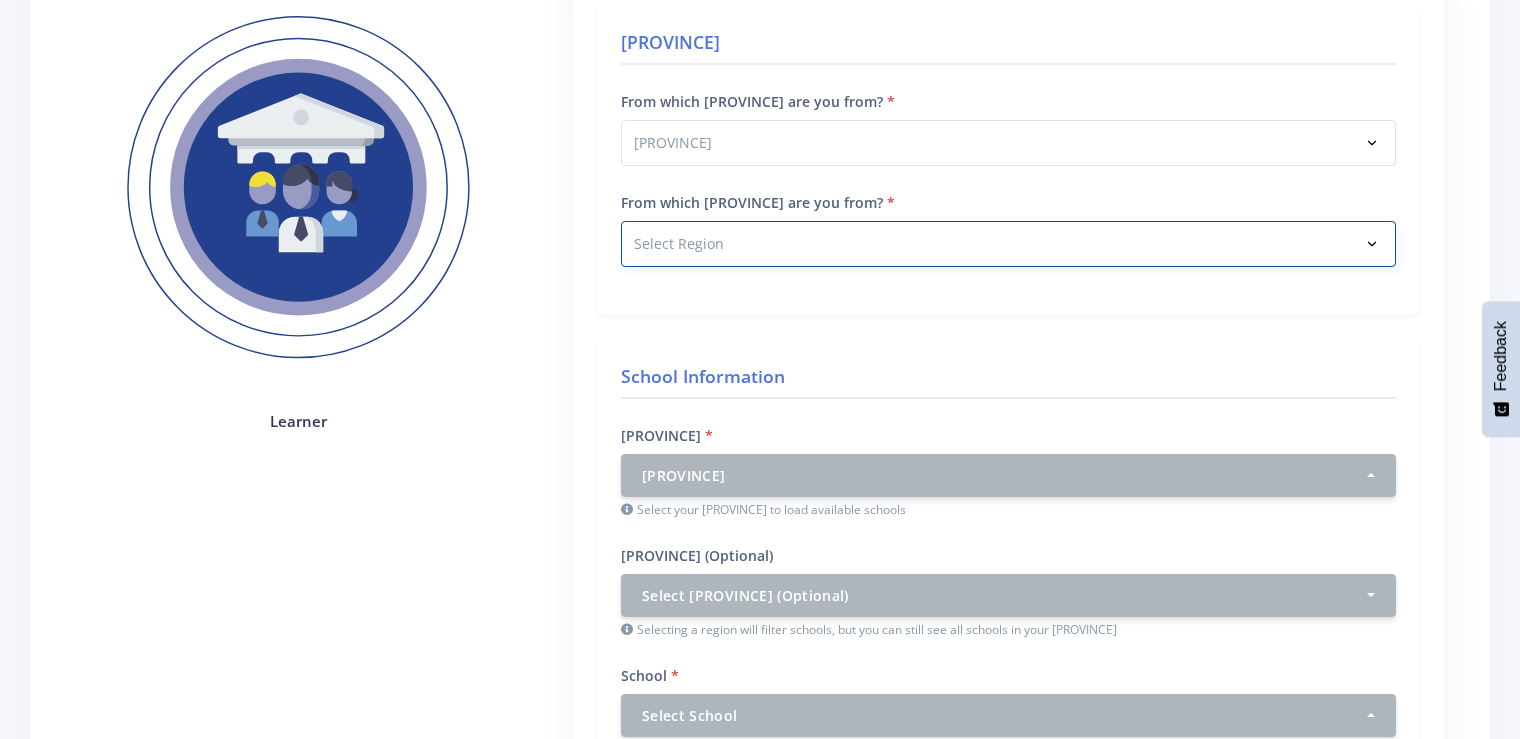 scroll, scrollTop: 283, scrollLeft: 0, axis: vertical 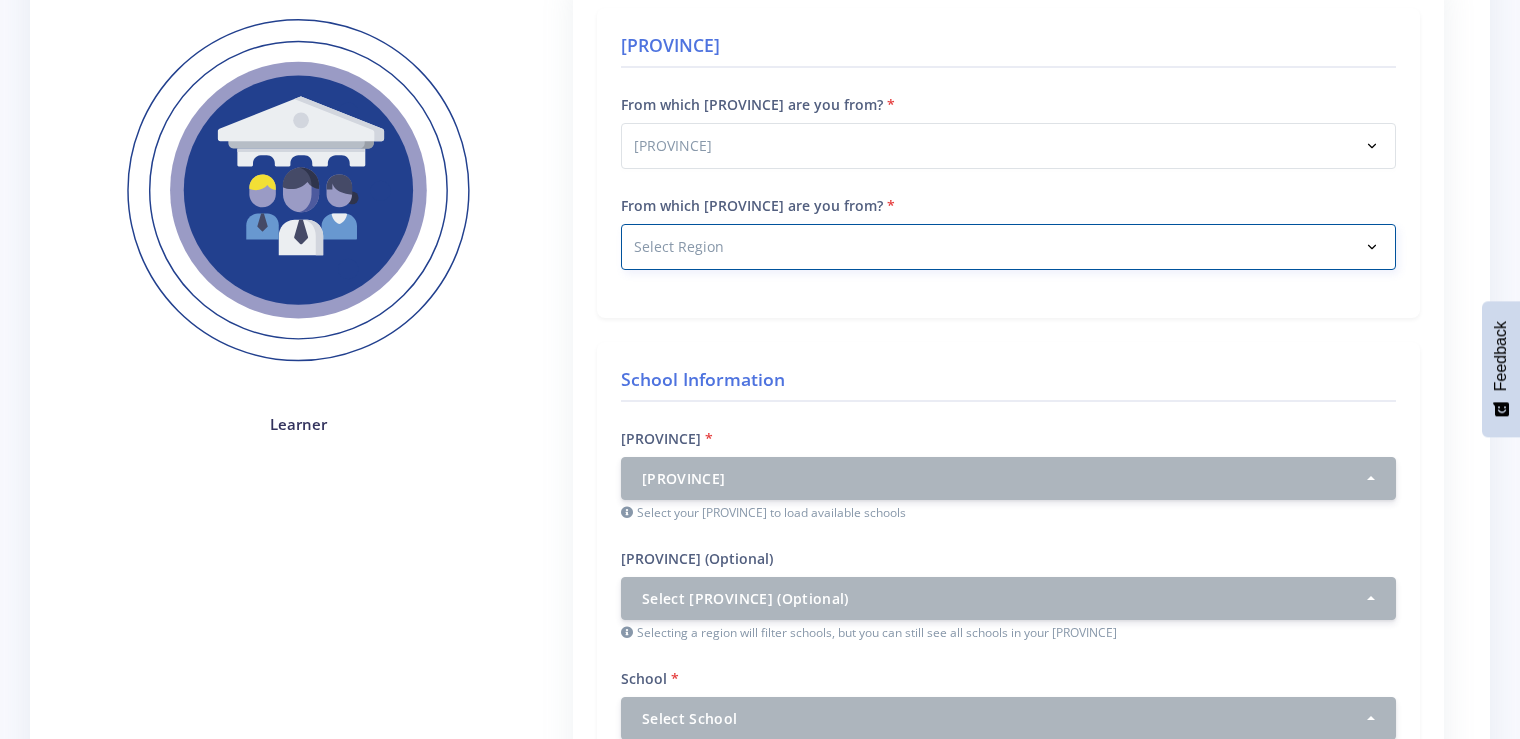 click on "Select Region" at bounding box center [1008, 247] 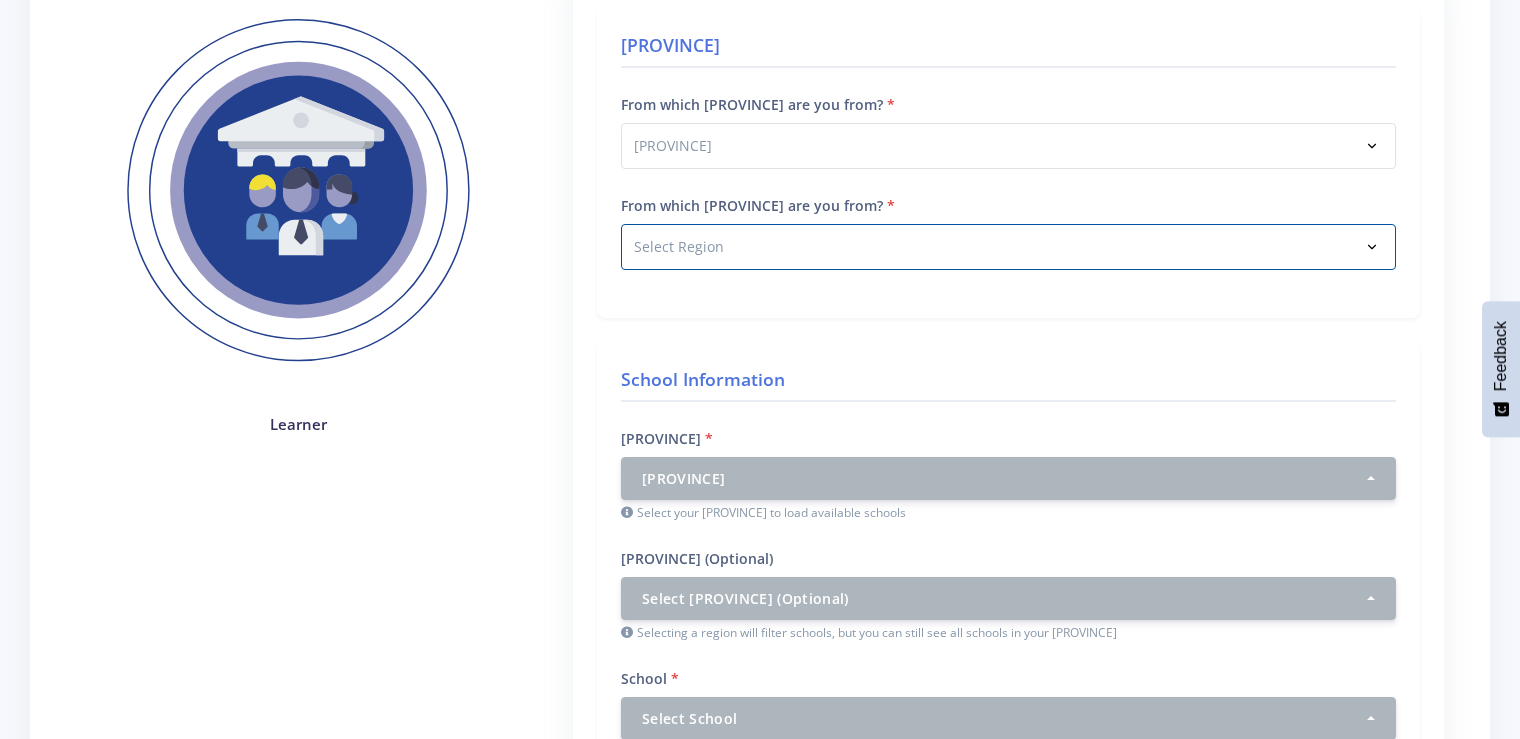 click on "From which [PROVINCE] are you from?
Select [PROVINCE]
[PROVINCE]
[PROVINCE]
[PROVINCE]" at bounding box center [1008, 193] 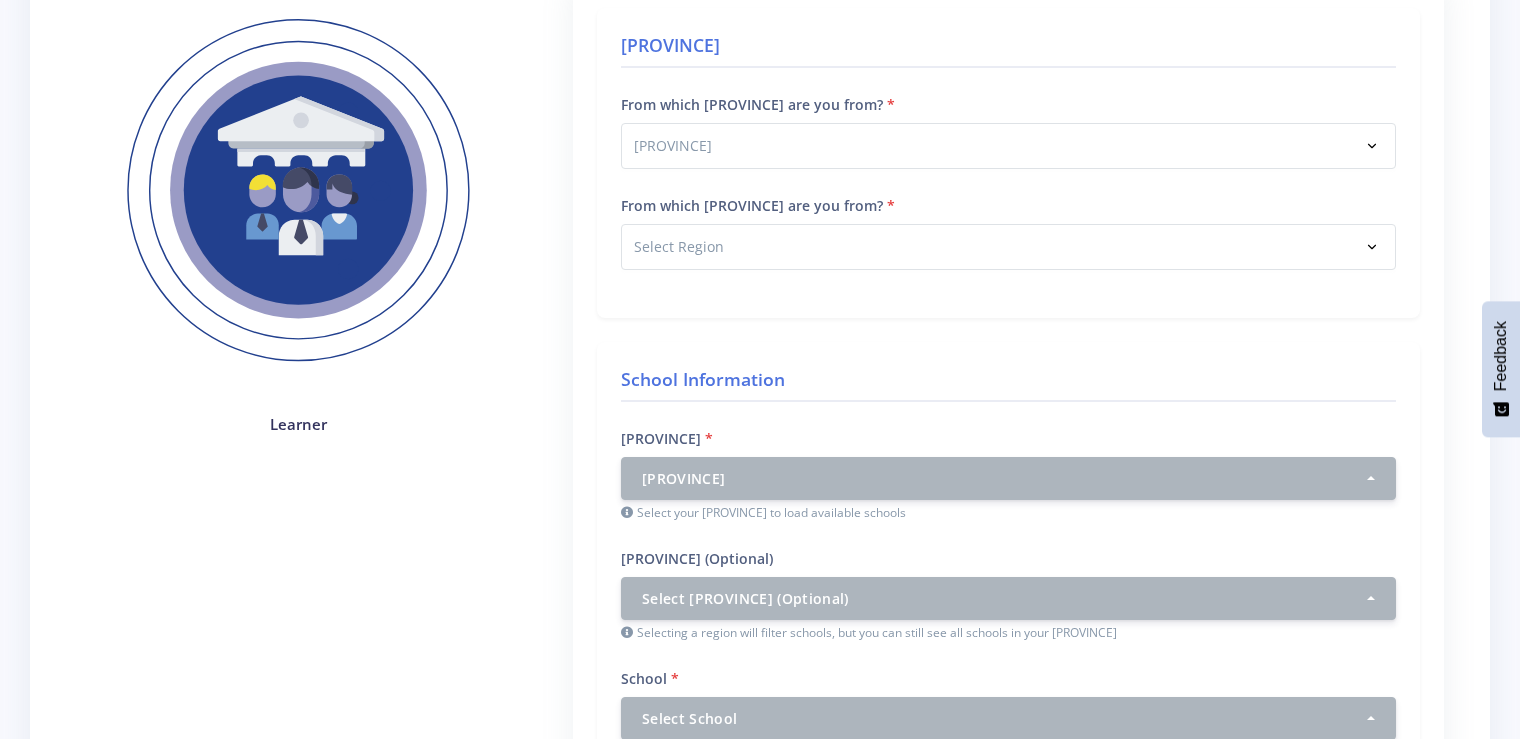 click on "From which [PROVINCE] are you from?
Select [PROVINCE]
[PROVINCE]
[PROVINCE]
[PROVINCE]" at bounding box center (1008, 193) 